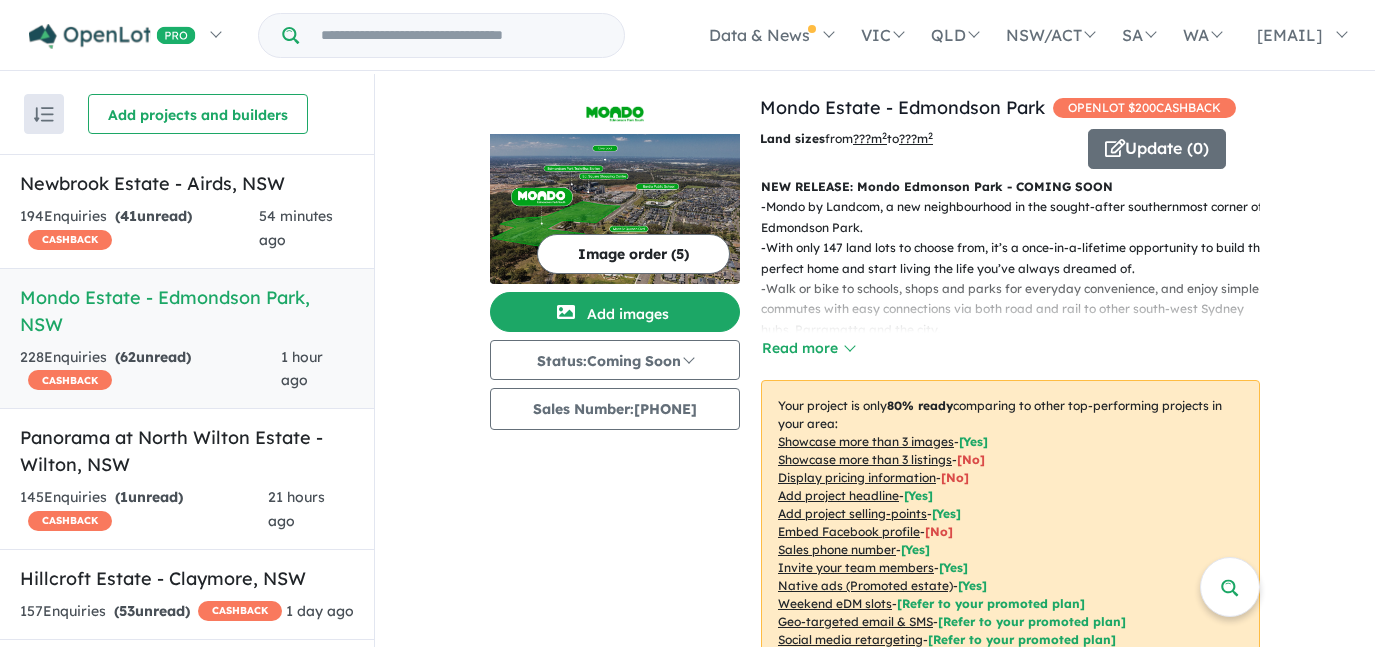 scroll, scrollTop: 2, scrollLeft: 0, axis: vertical 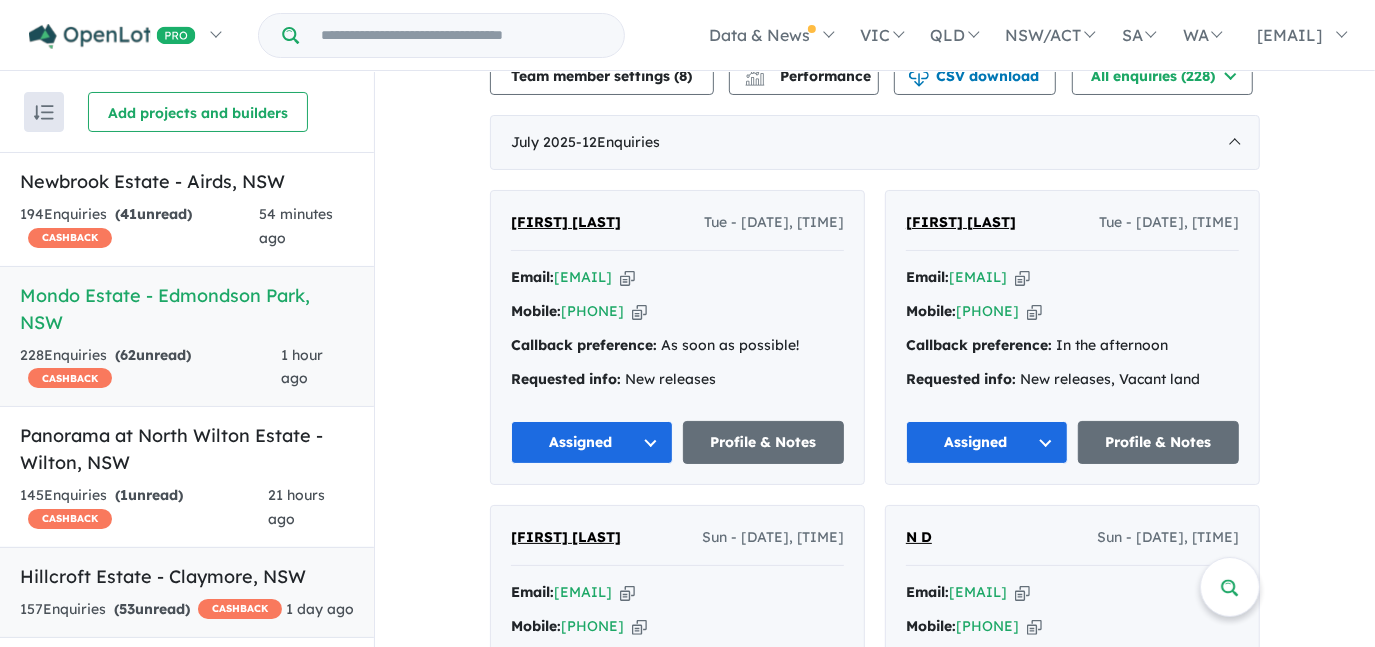click on "[ESTATE] - [CITY] , [STATE]" at bounding box center [187, 576] 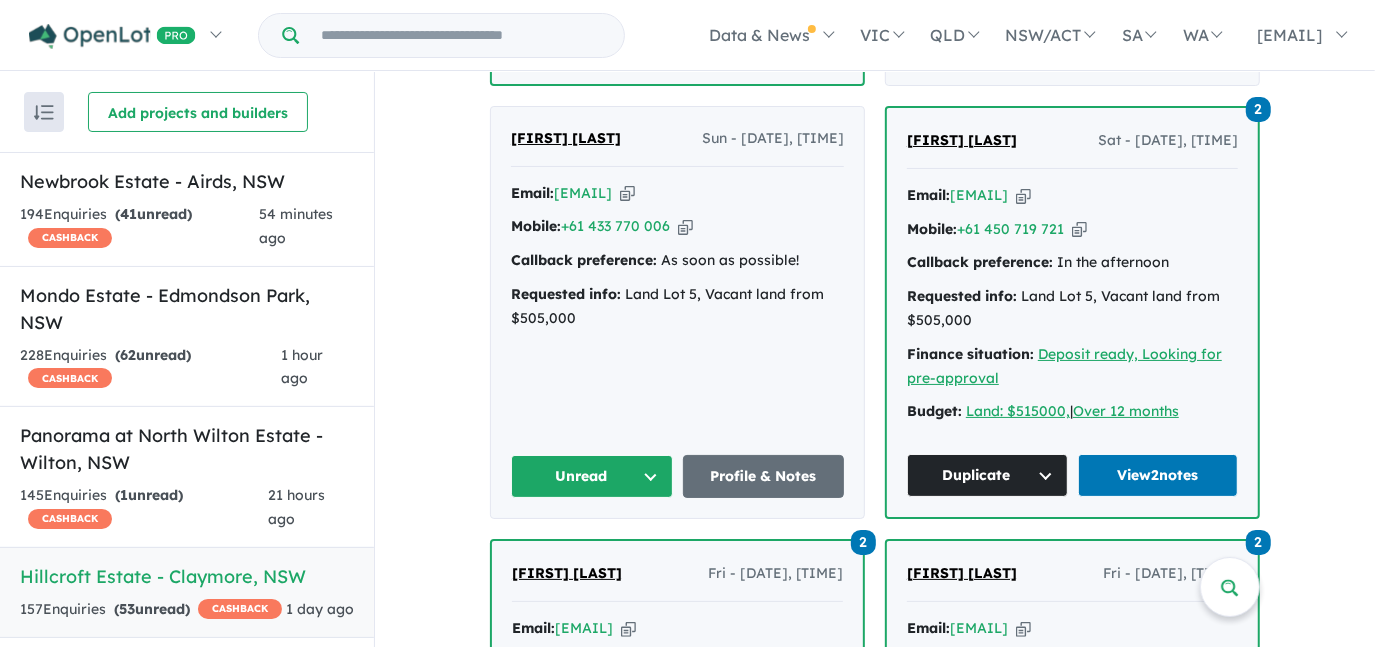 scroll, scrollTop: 1272, scrollLeft: 0, axis: vertical 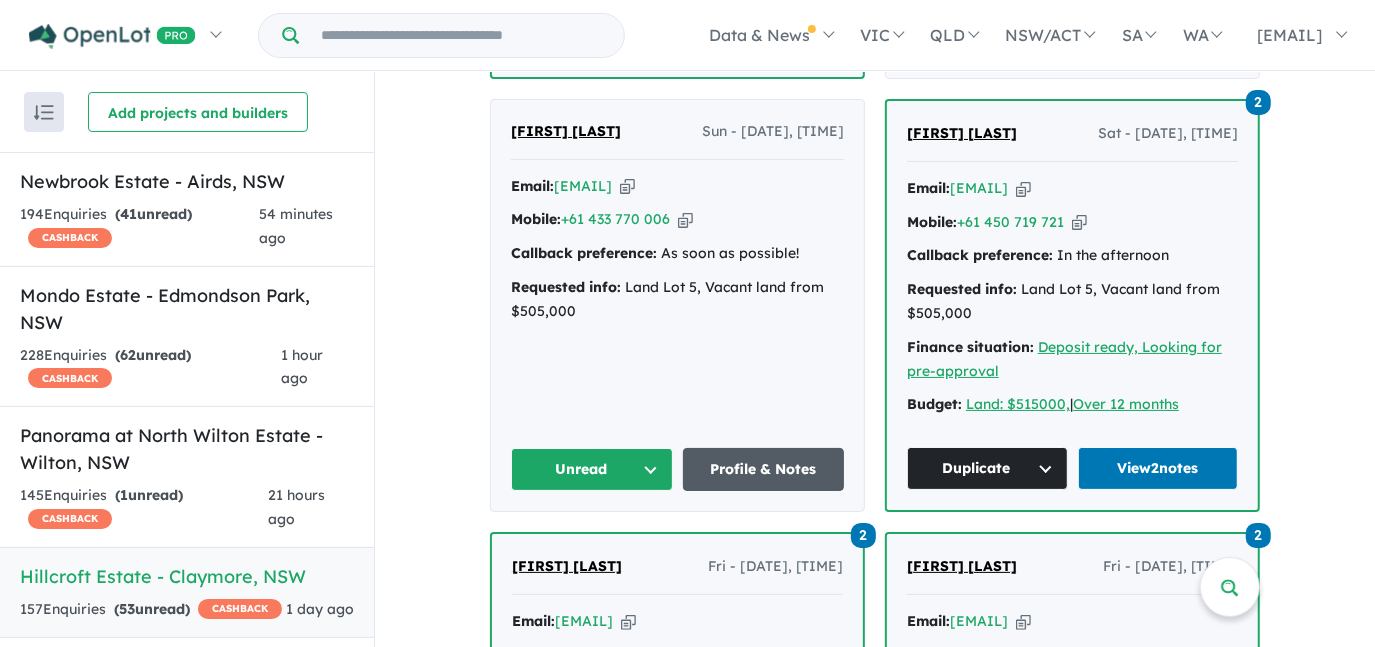 click on "Profile & Notes" at bounding box center (764, 469) 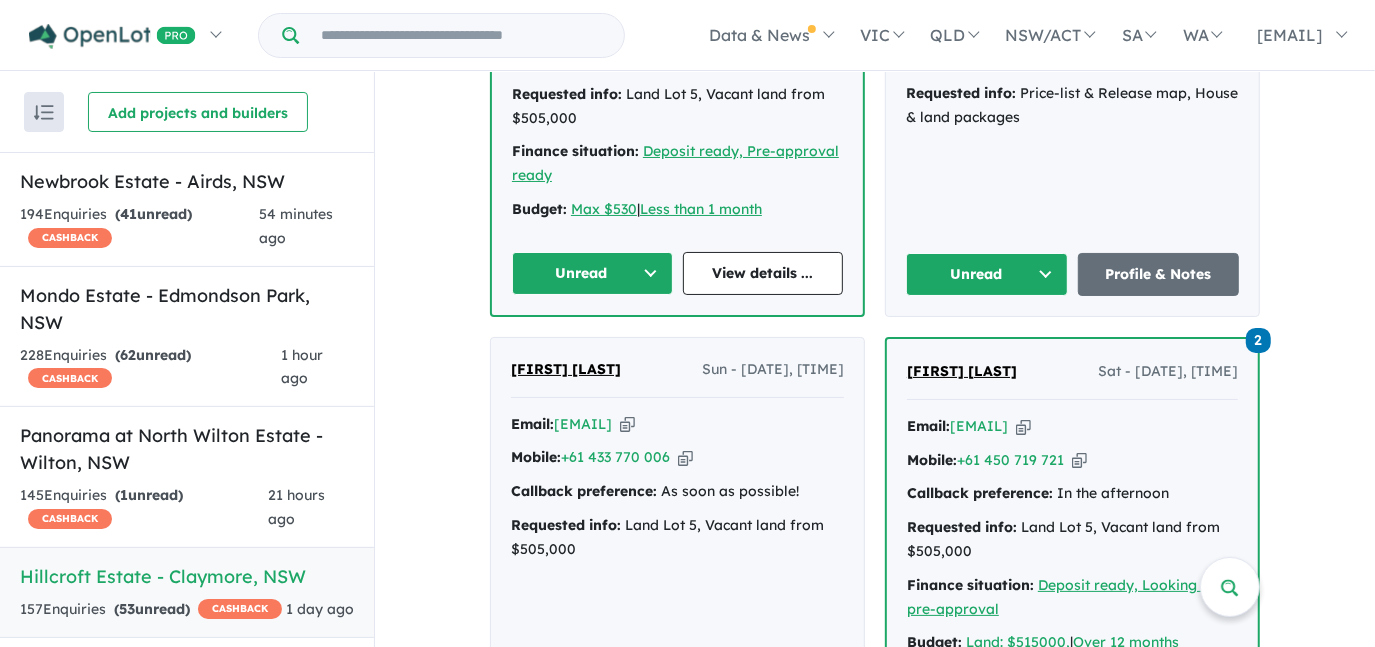scroll, scrollTop: 1000, scrollLeft: 0, axis: vertical 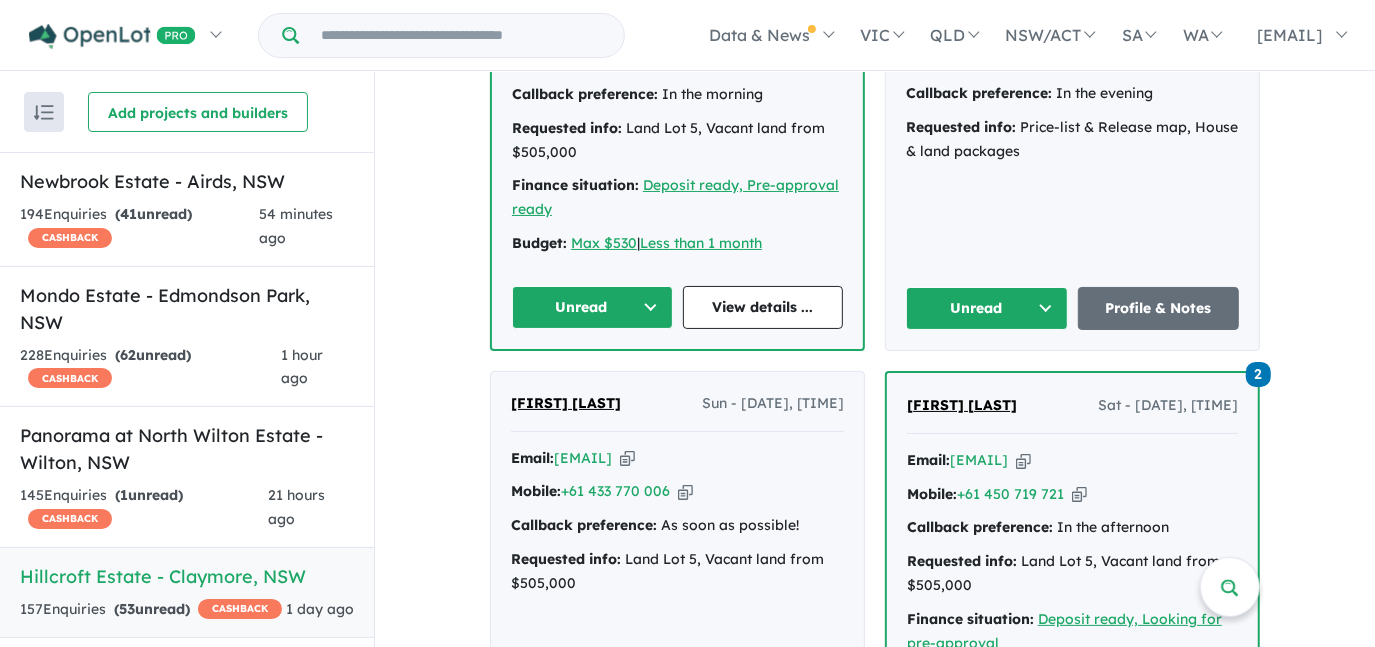 drag, startPoint x: 680, startPoint y: 487, endPoint x: 680, endPoint y: 471, distance: 16 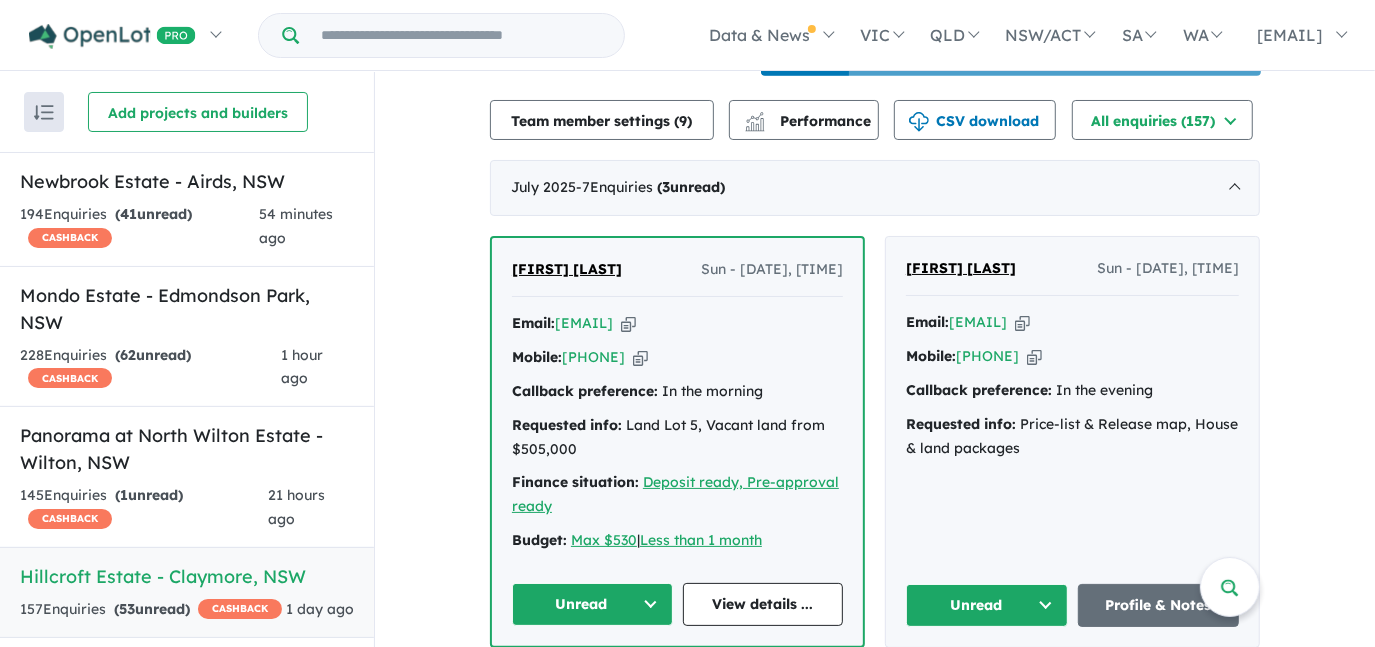 scroll, scrollTop: 909, scrollLeft: 0, axis: vertical 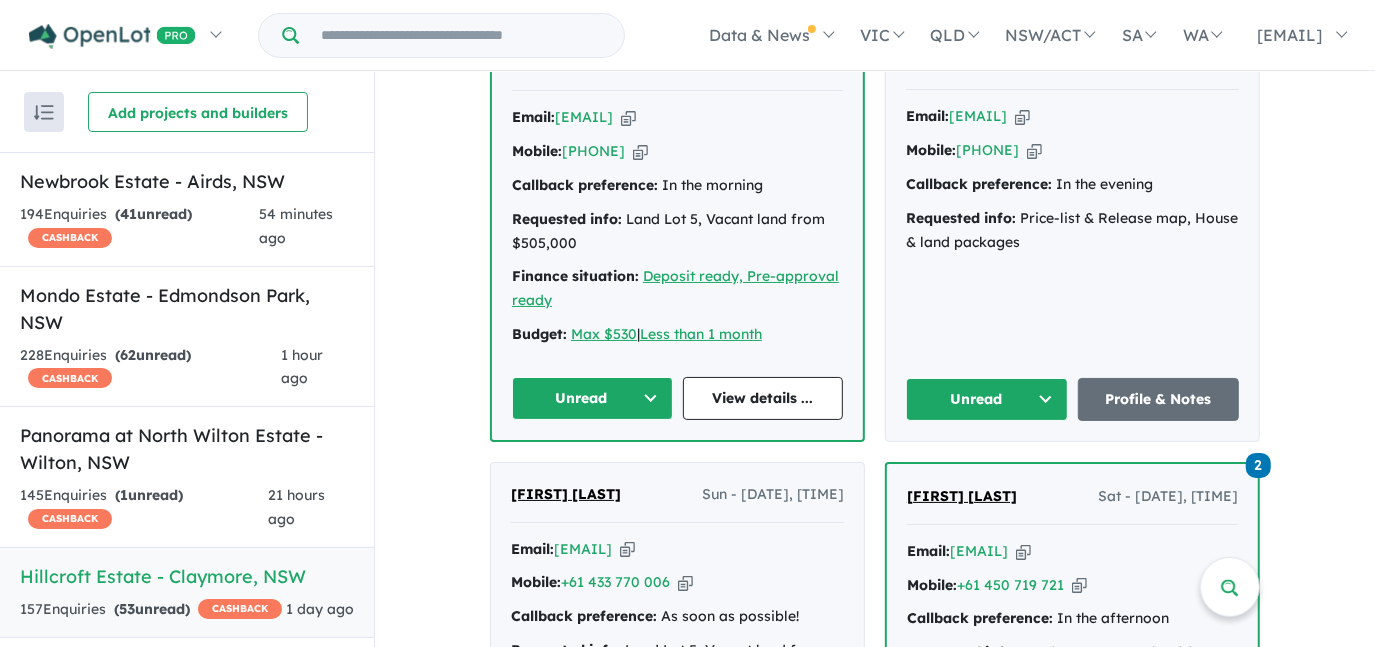 click at bounding box center (628, 117) 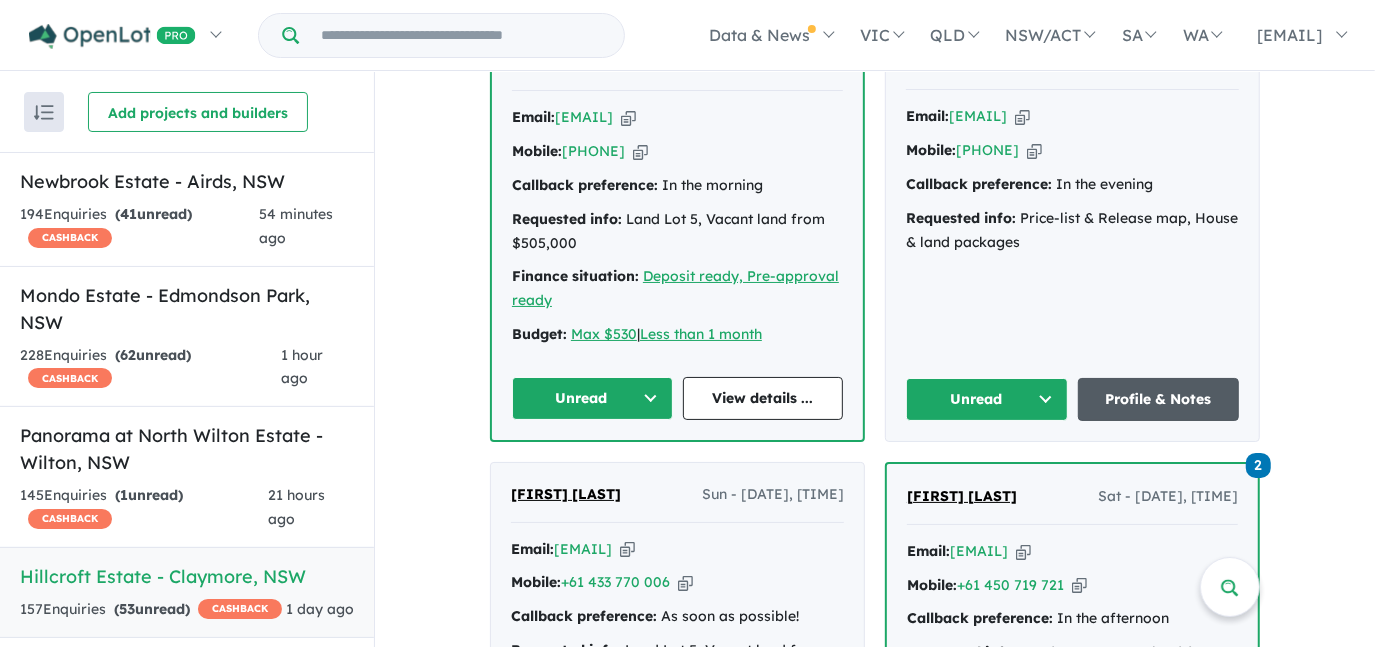 click on "Profile & Notes" at bounding box center [1159, 399] 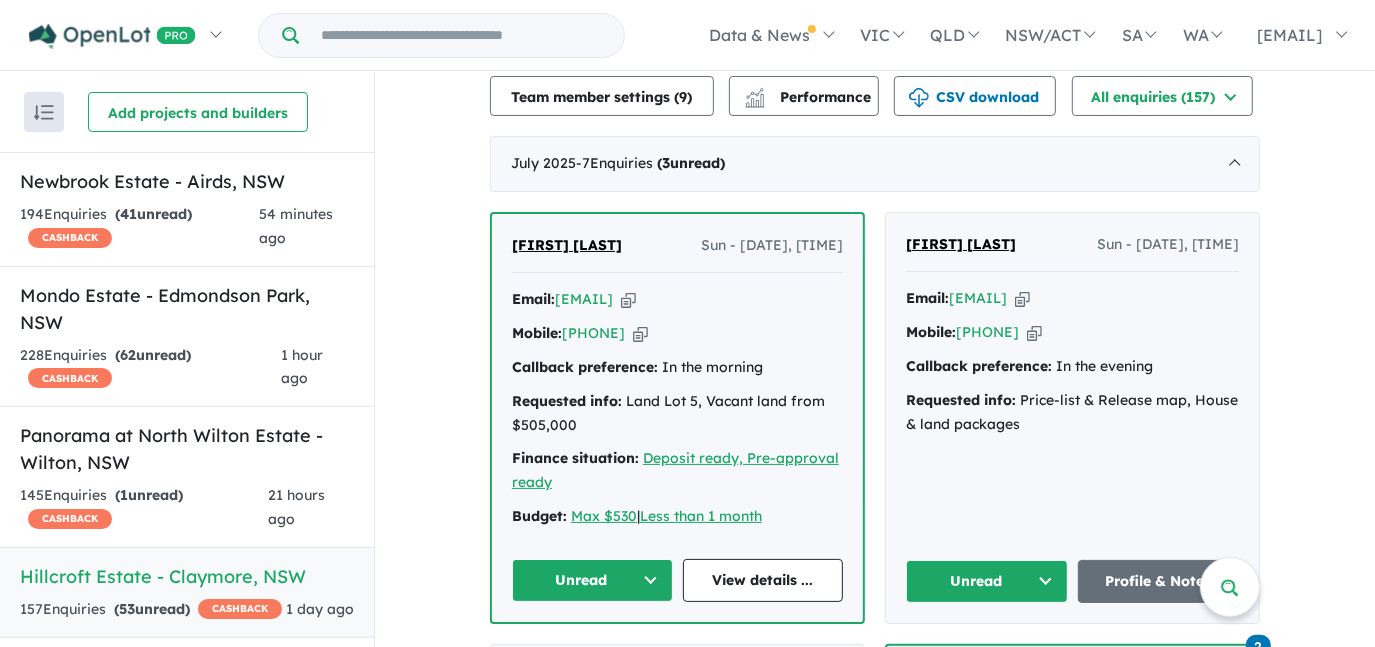 scroll, scrollTop: 818, scrollLeft: 0, axis: vertical 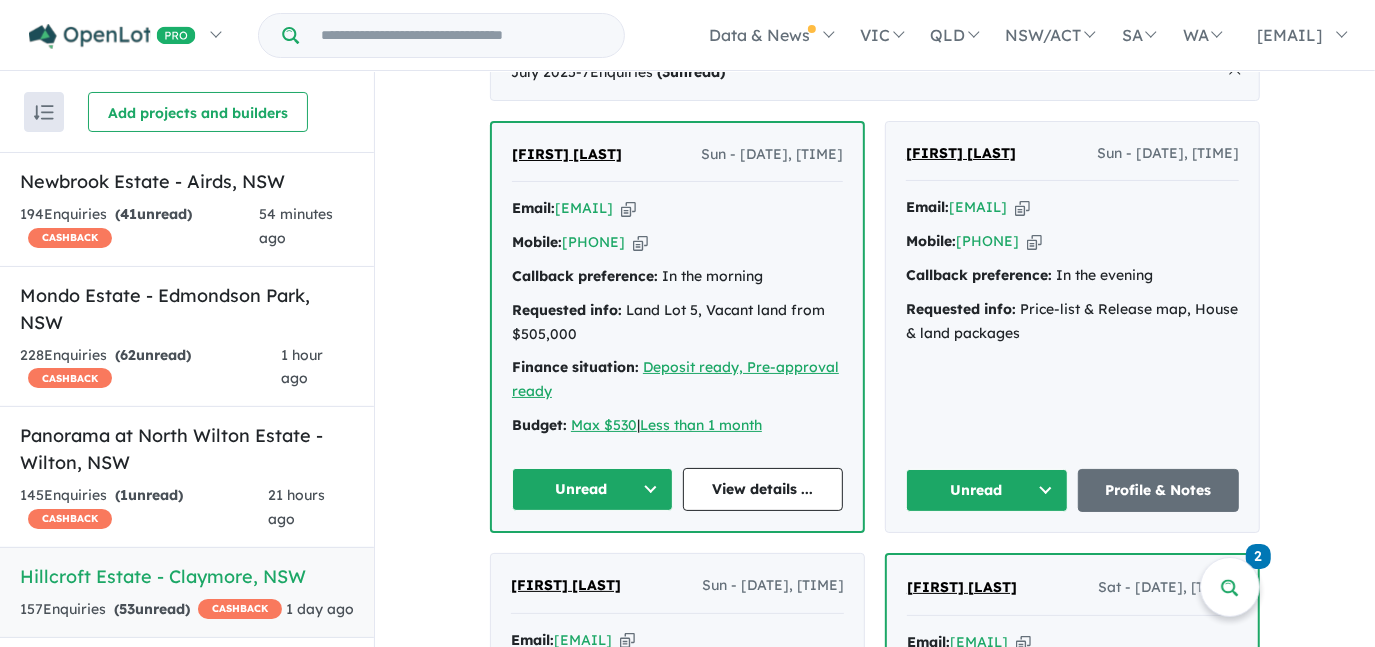 click on "Unread" at bounding box center [987, 490] 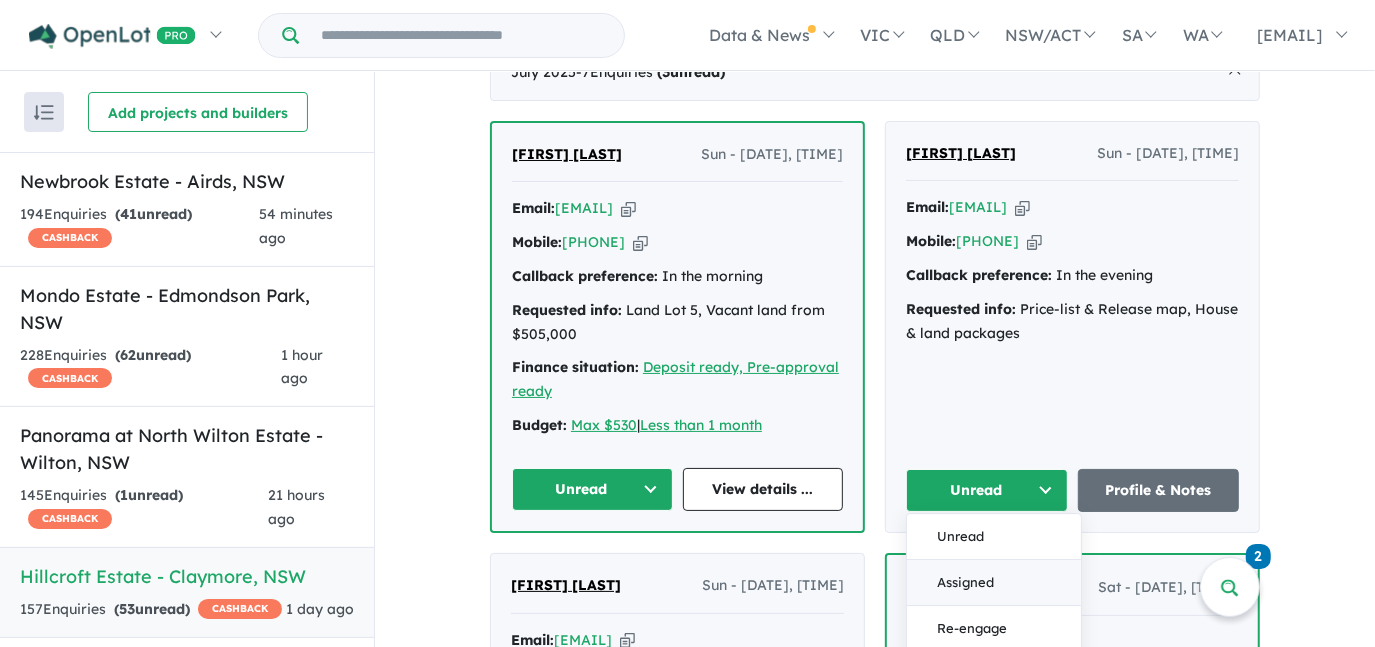 click on "Assigned" at bounding box center [994, 583] 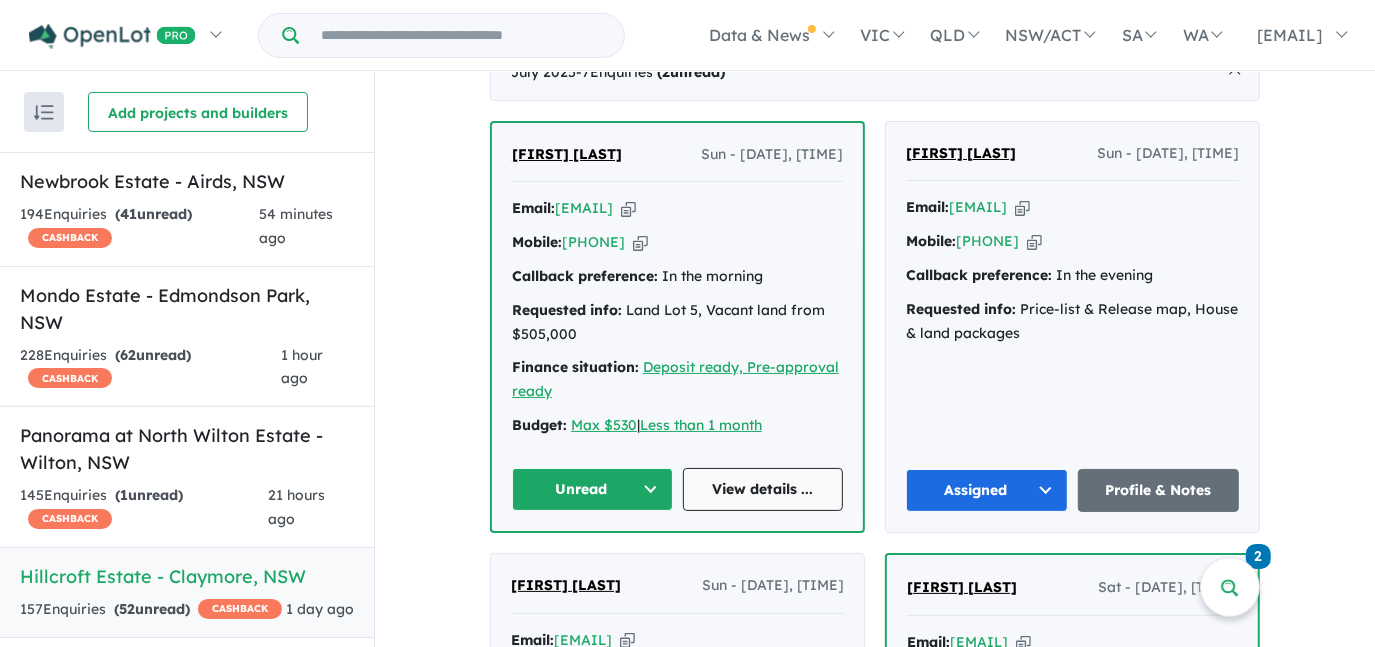 click on "View details ..." at bounding box center [763, 489] 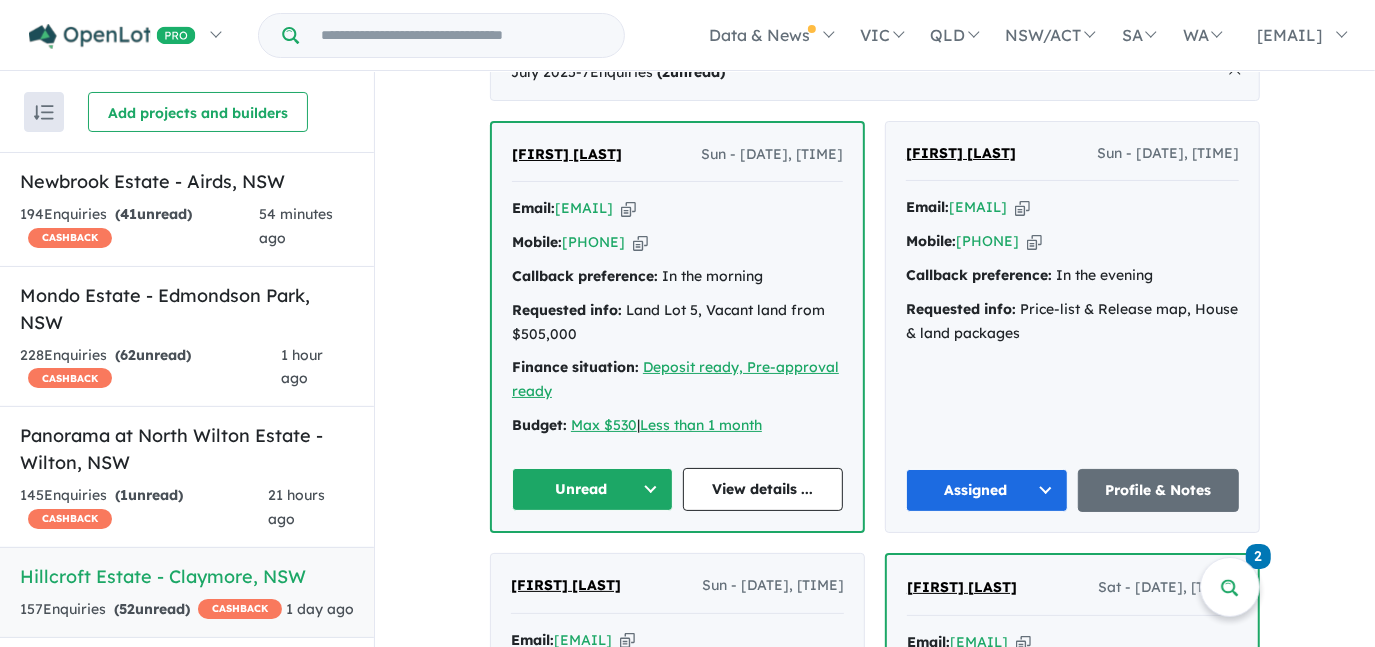 click on "Unread" at bounding box center (592, 489) 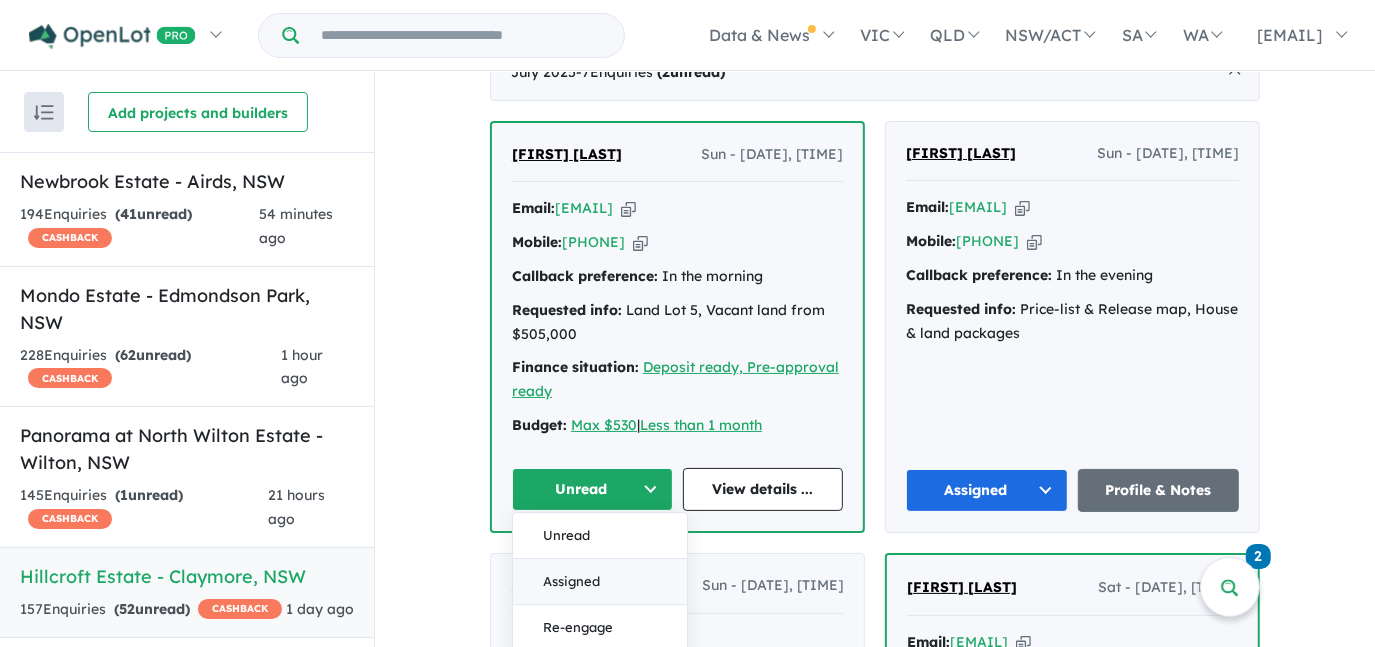 click on "Assigned" at bounding box center (600, 582) 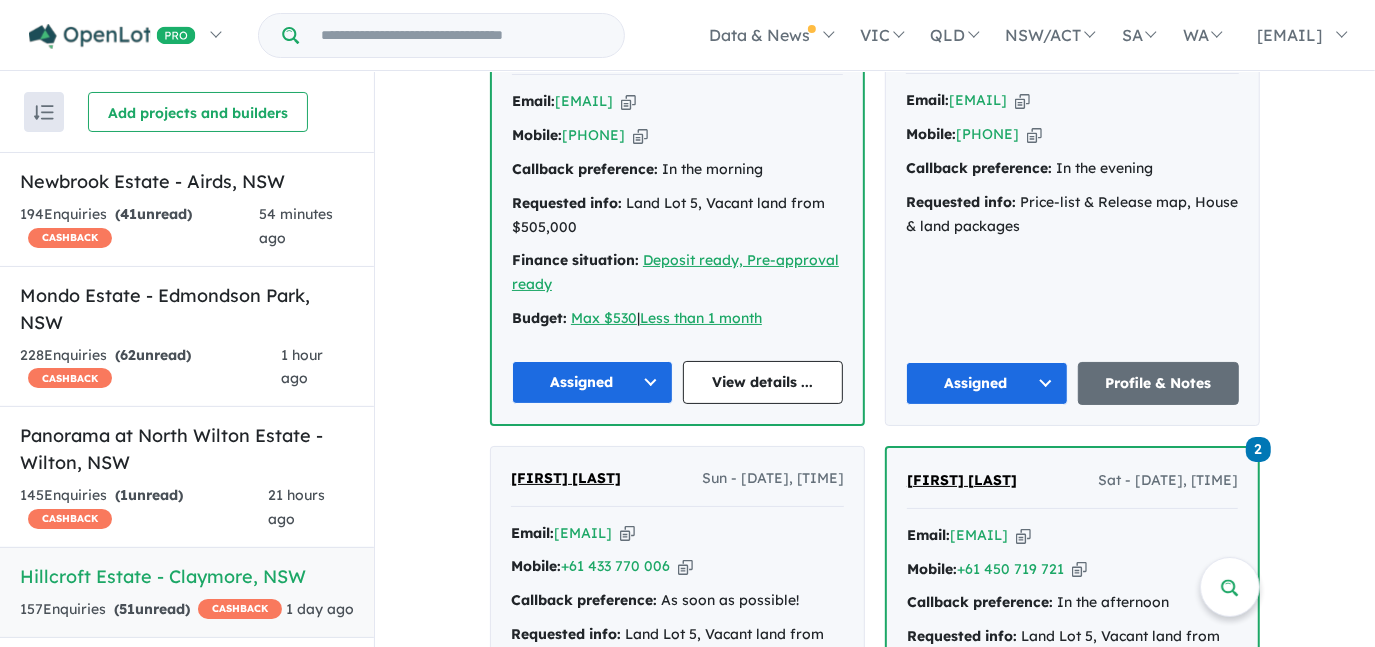 scroll, scrollTop: 909, scrollLeft: 0, axis: vertical 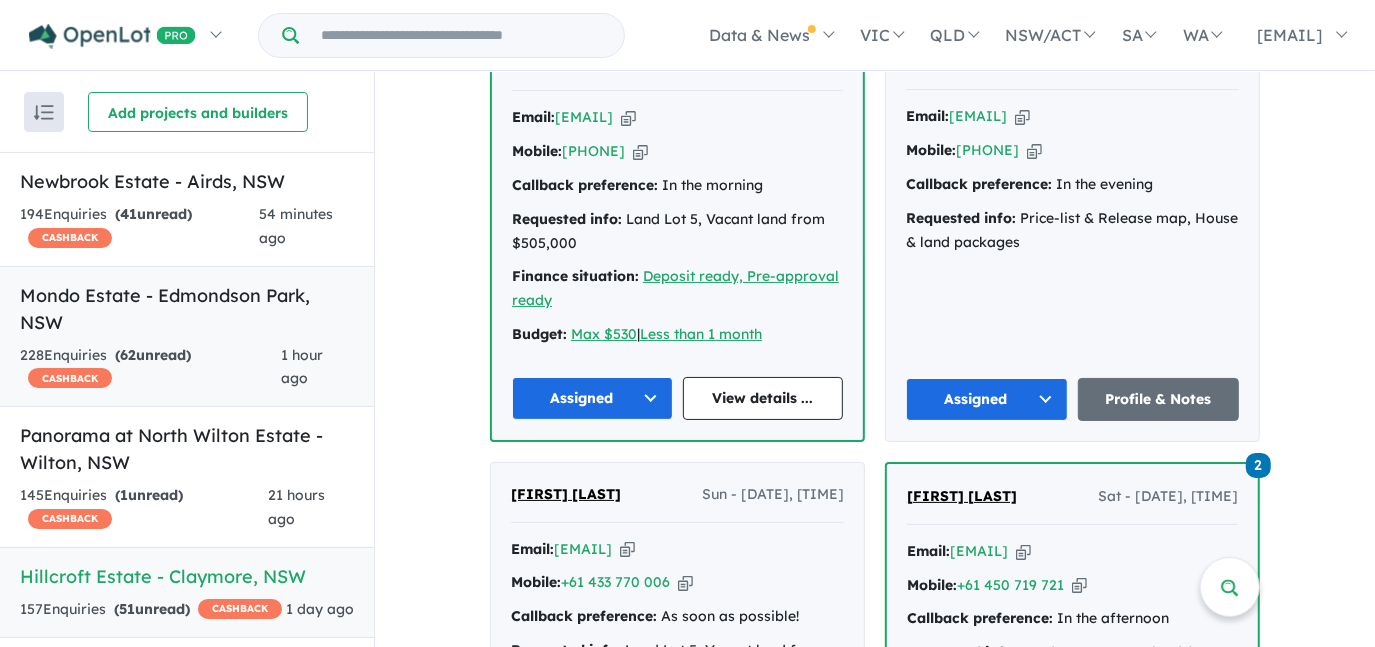 click on "[ESTATE] - [CITY] , [STATE]" at bounding box center (187, 309) 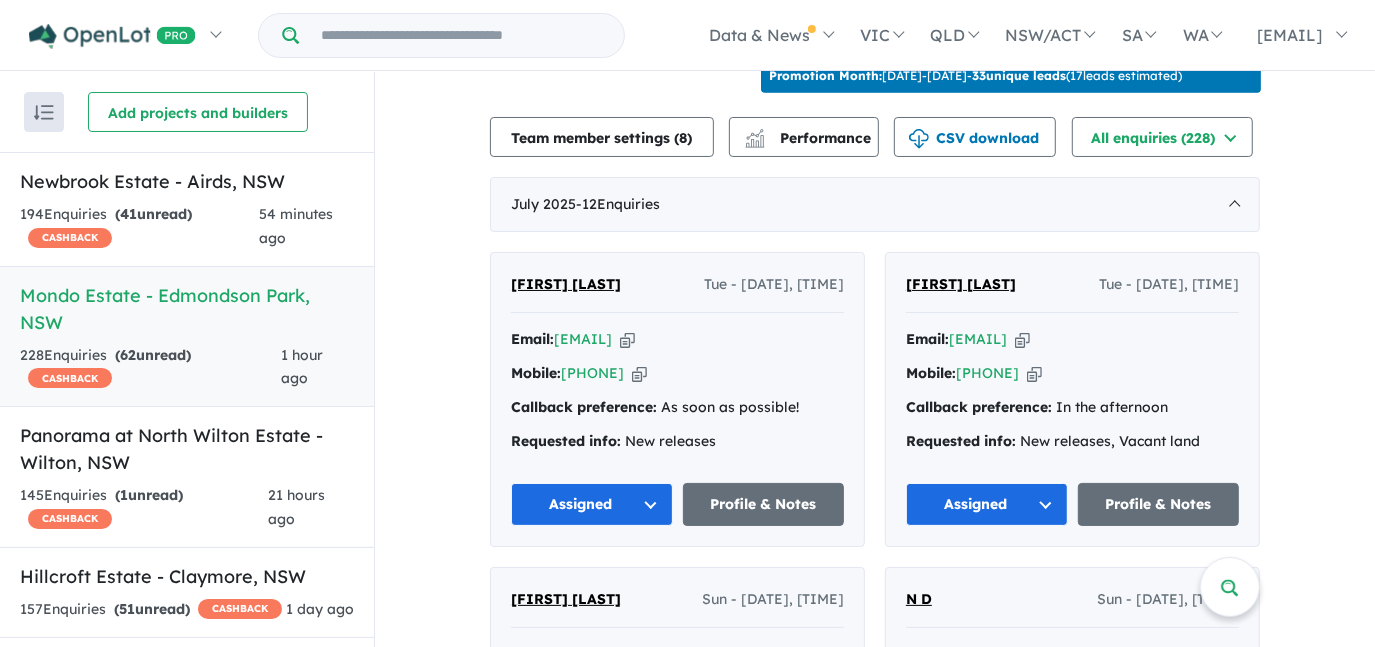 scroll, scrollTop: 907, scrollLeft: 0, axis: vertical 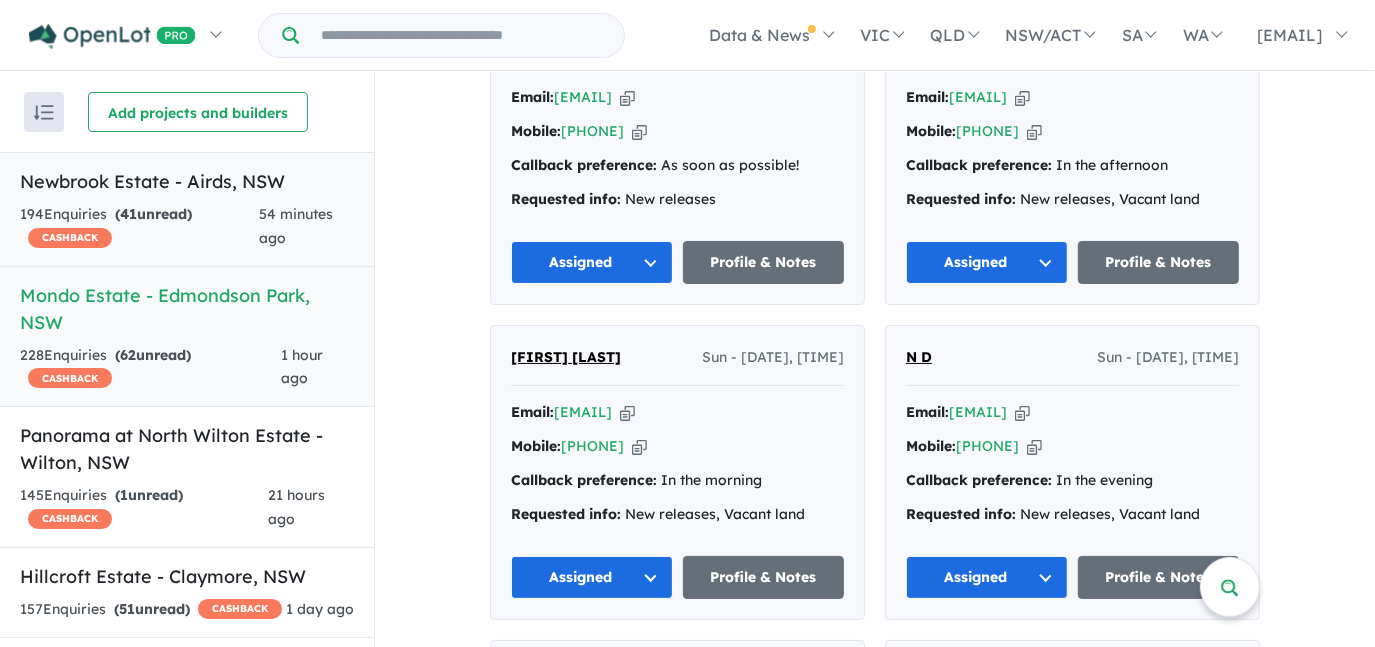 click on "[ESTATE] - [CITY] , [STATE]" at bounding box center (187, 181) 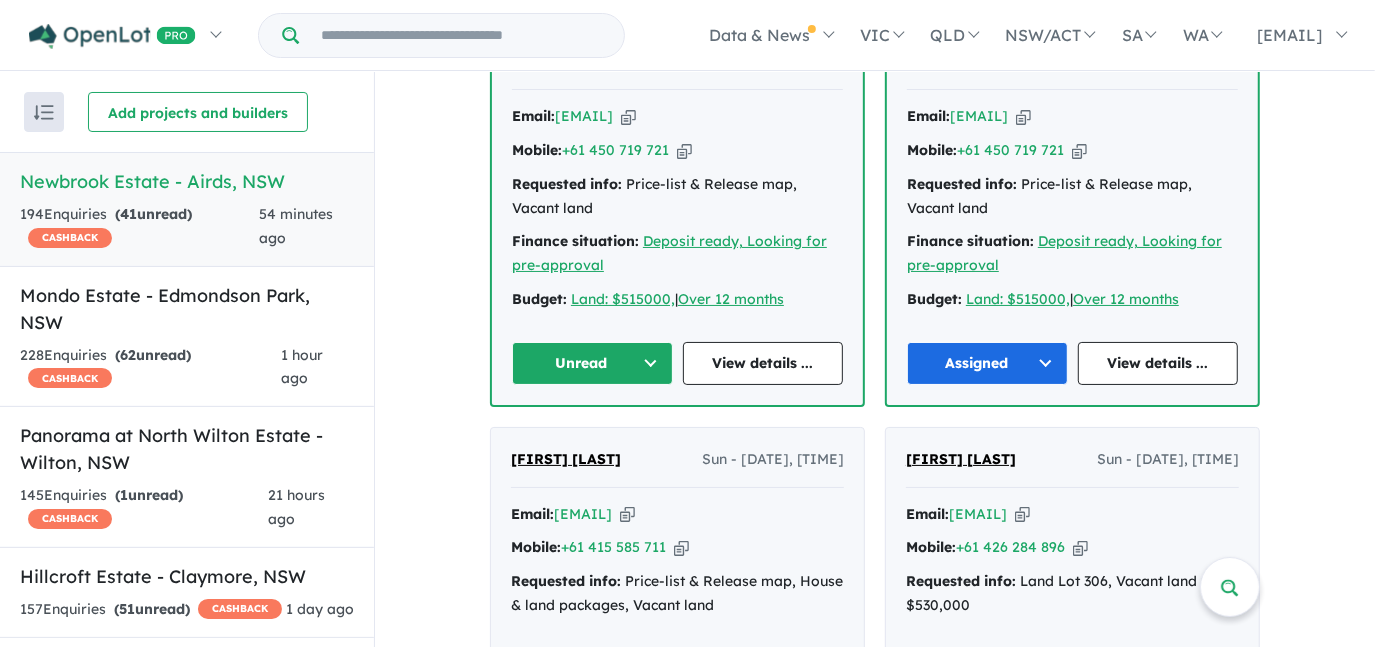 scroll, scrollTop: 707, scrollLeft: 0, axis: vertical 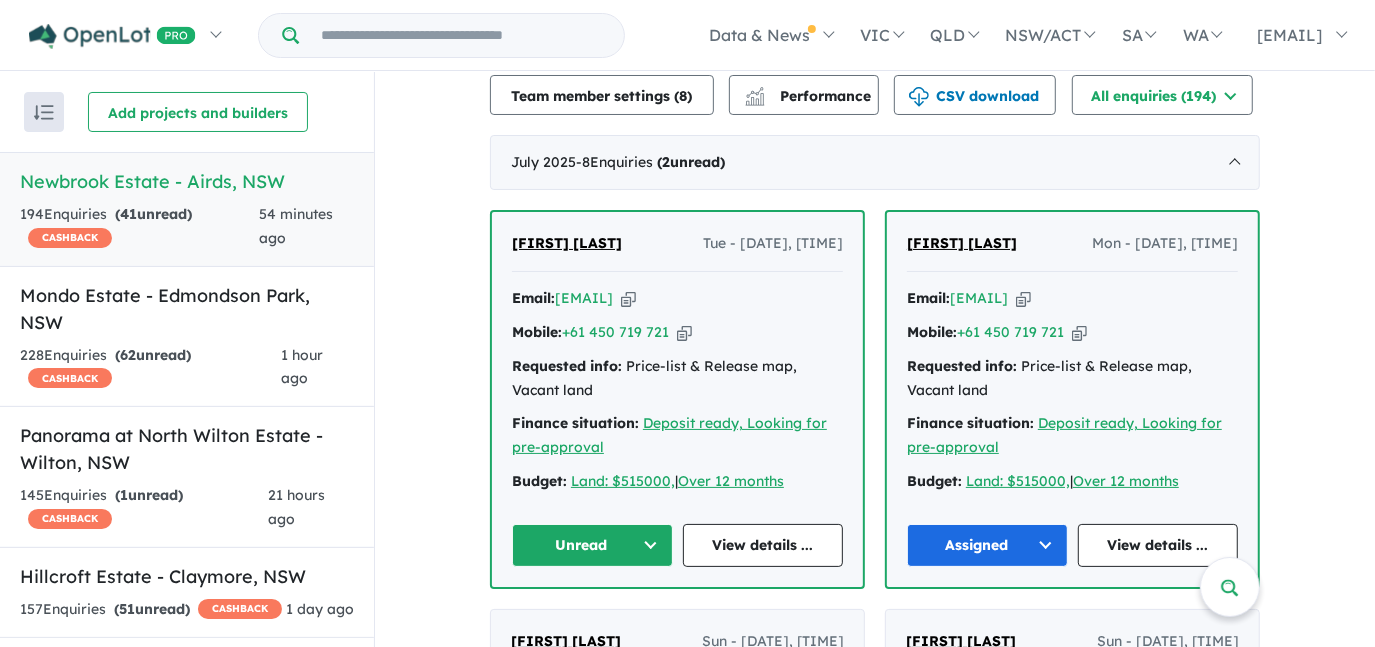 click at bounding box center [628, 298] 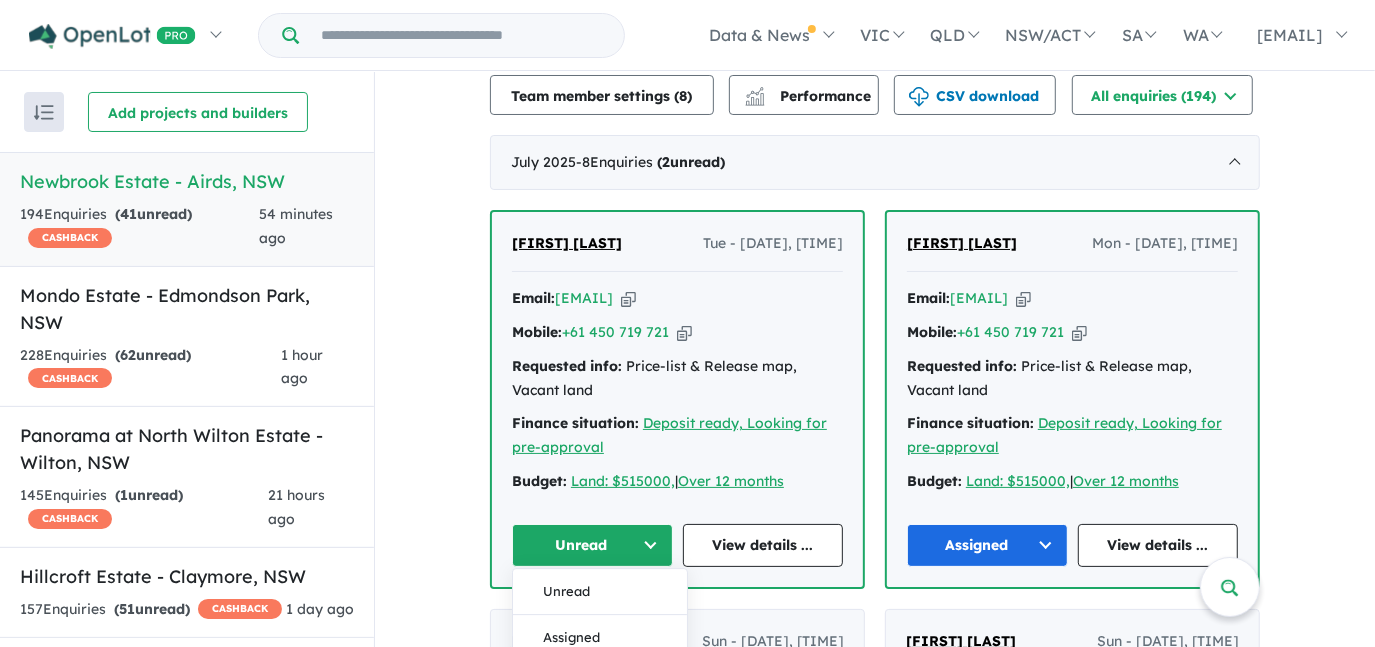 click on "Assigned" at bounding box center (600, 638) 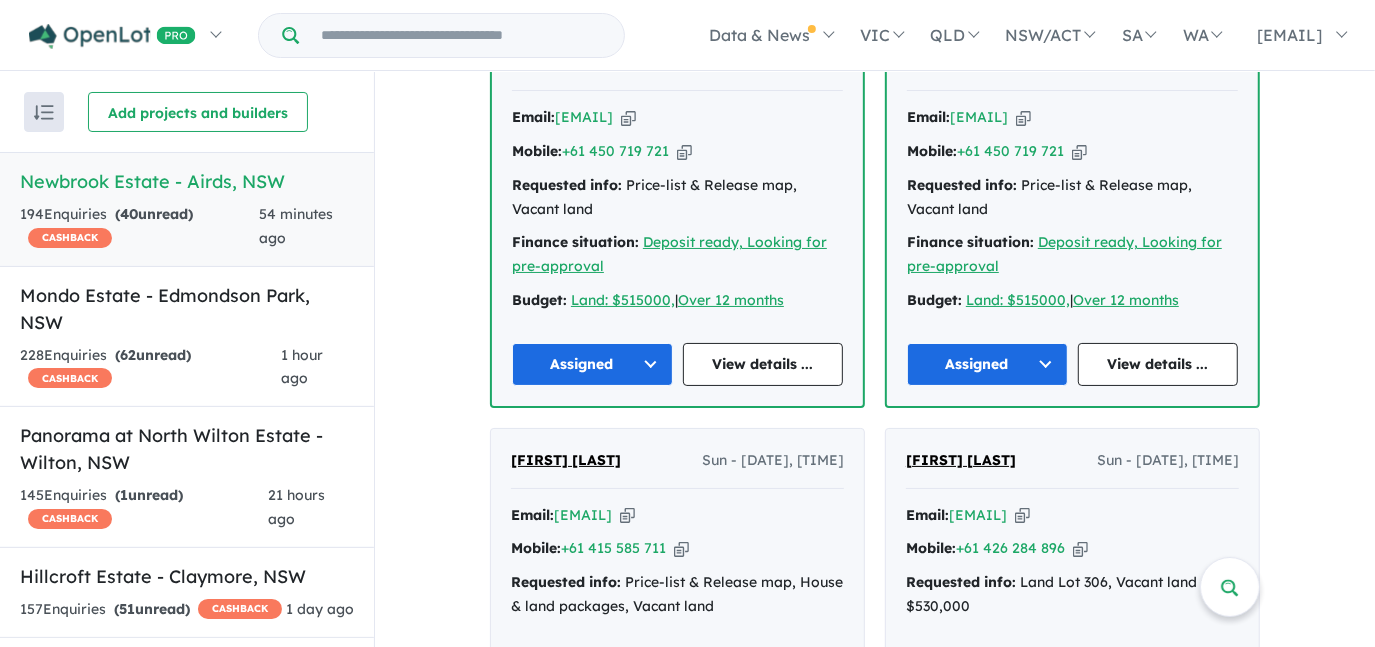 scroll, scrollTop: 889, scrollLeft: 0, axis: vertical 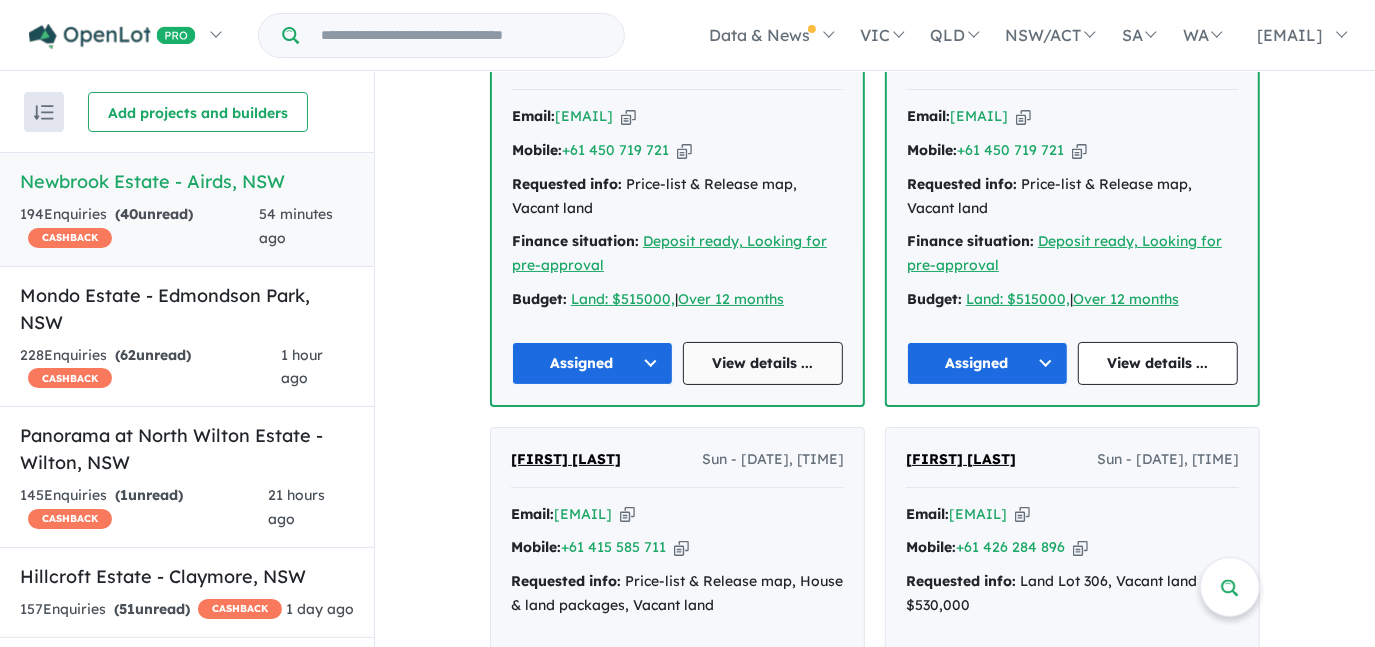click on "View details ..." at bounding box center (763, 363) 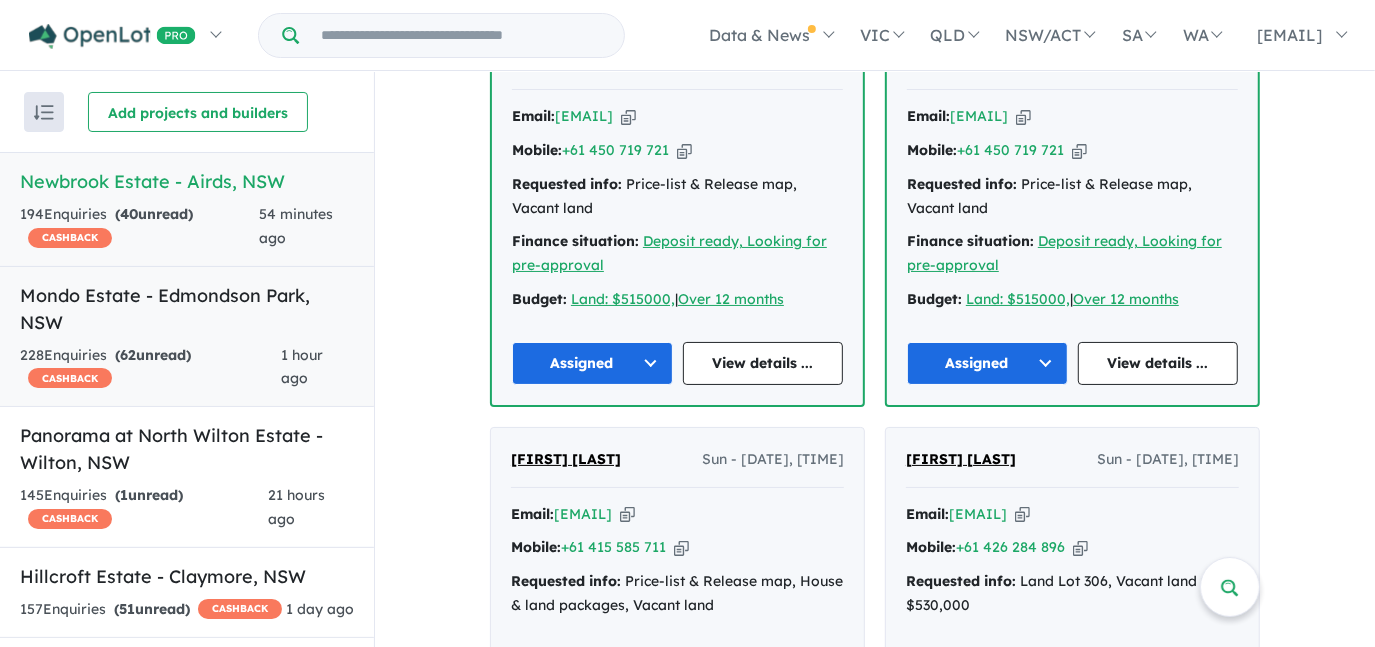scroll, scrollTop: 0, scrollLeft: 0, axis: both 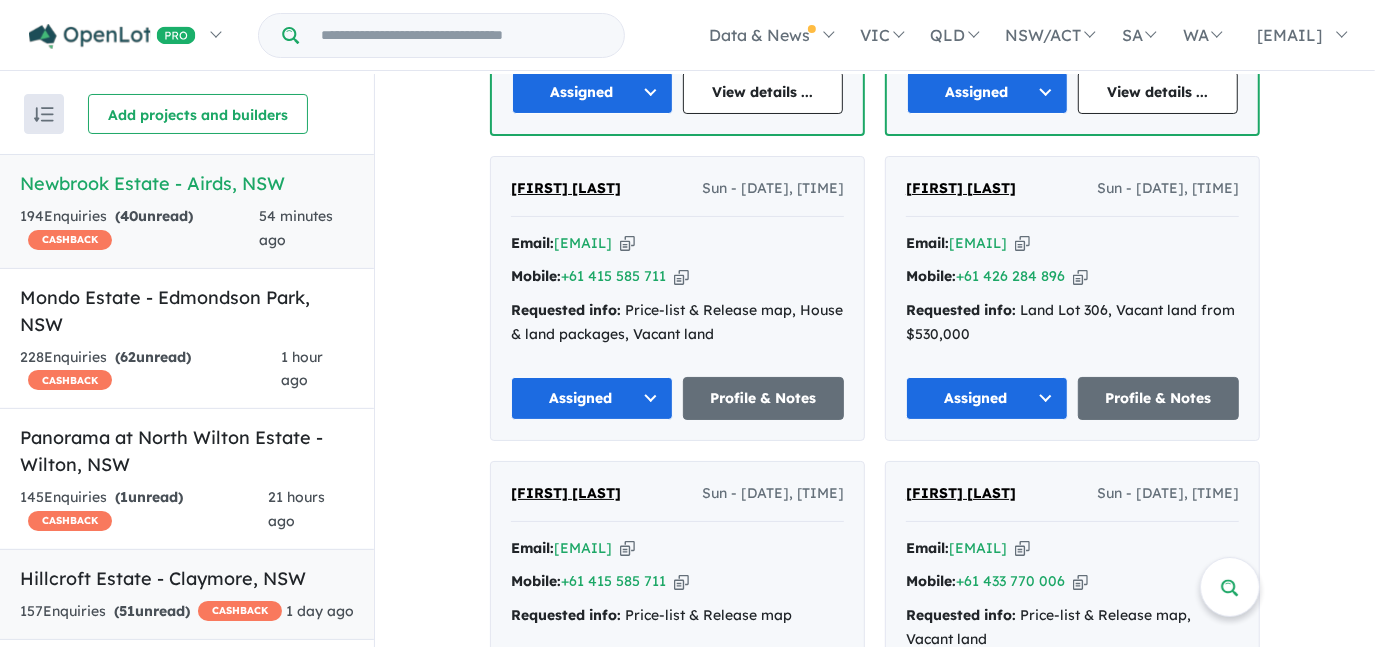 click on "Hillcroft Estate - Claymore , NSW" at bounding box center (187, 578) 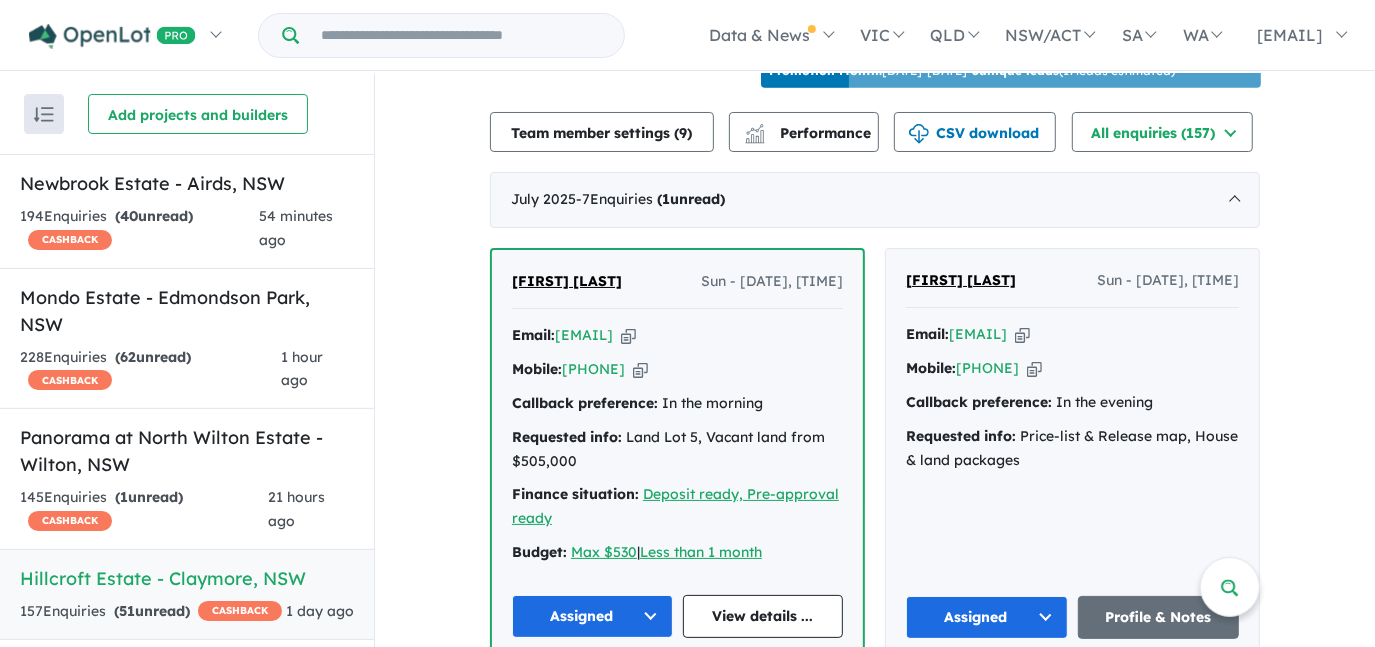 scroll, scrollTop: 727, scrollLeft: 0, axis: vertical 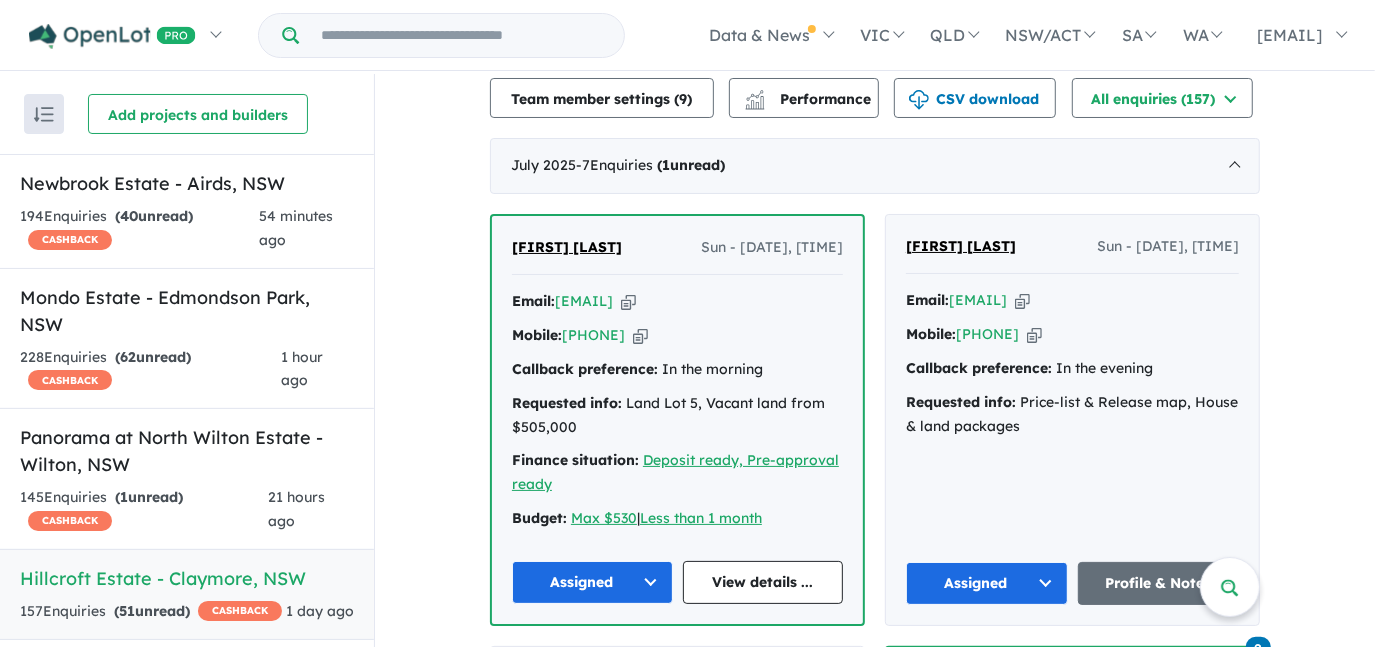 click at bounding box center [628, 301] 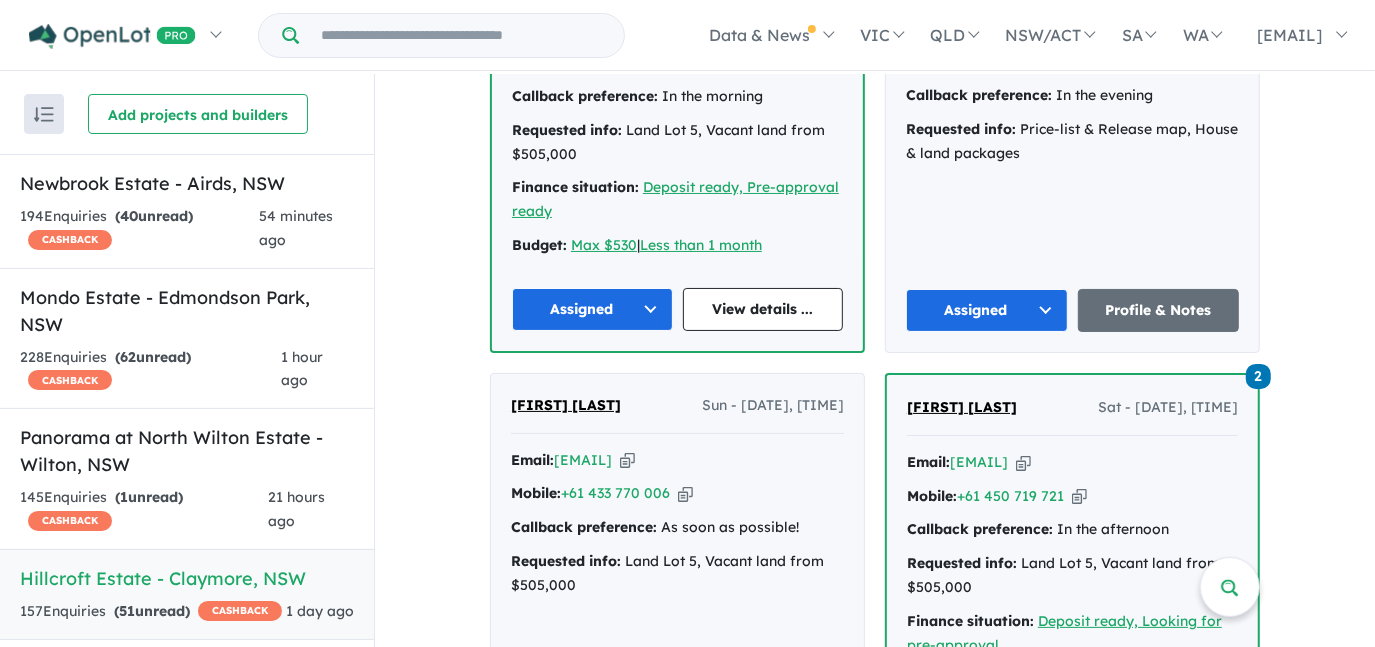 scroll, scrollTop: 727, scrollLeft: 0, axis: vertical 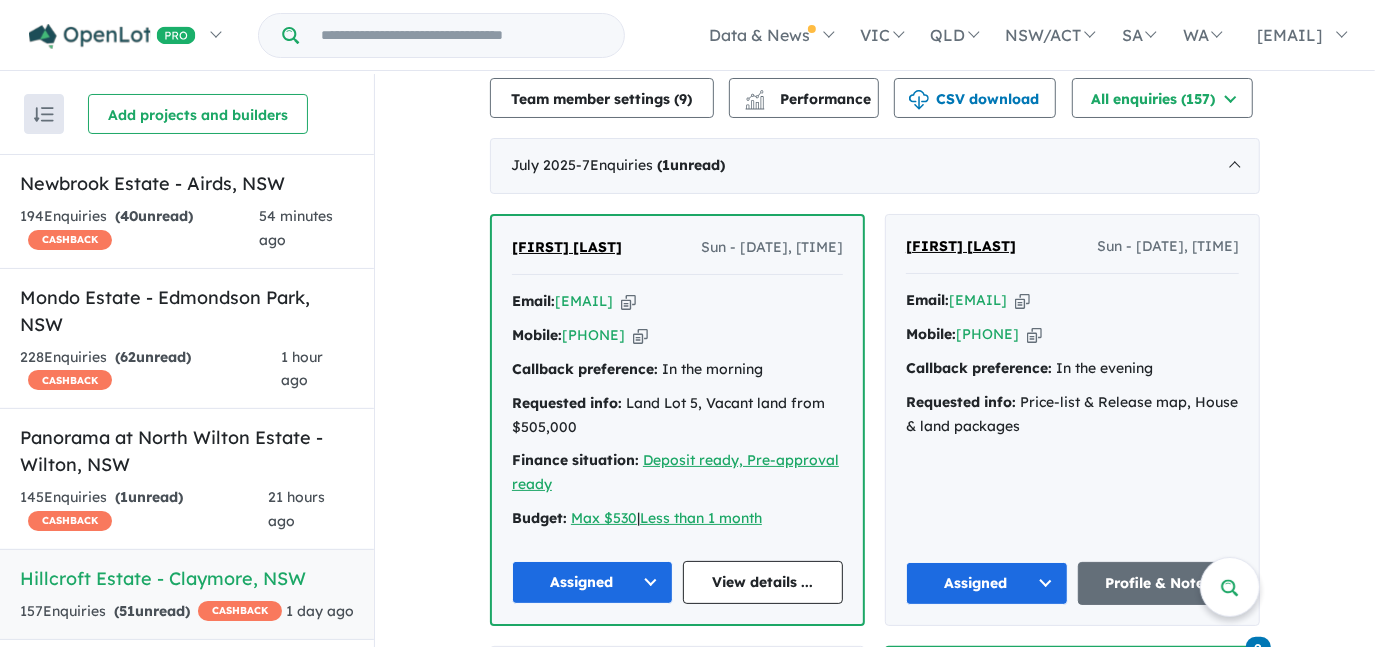 click at bounding box center (628, 301) 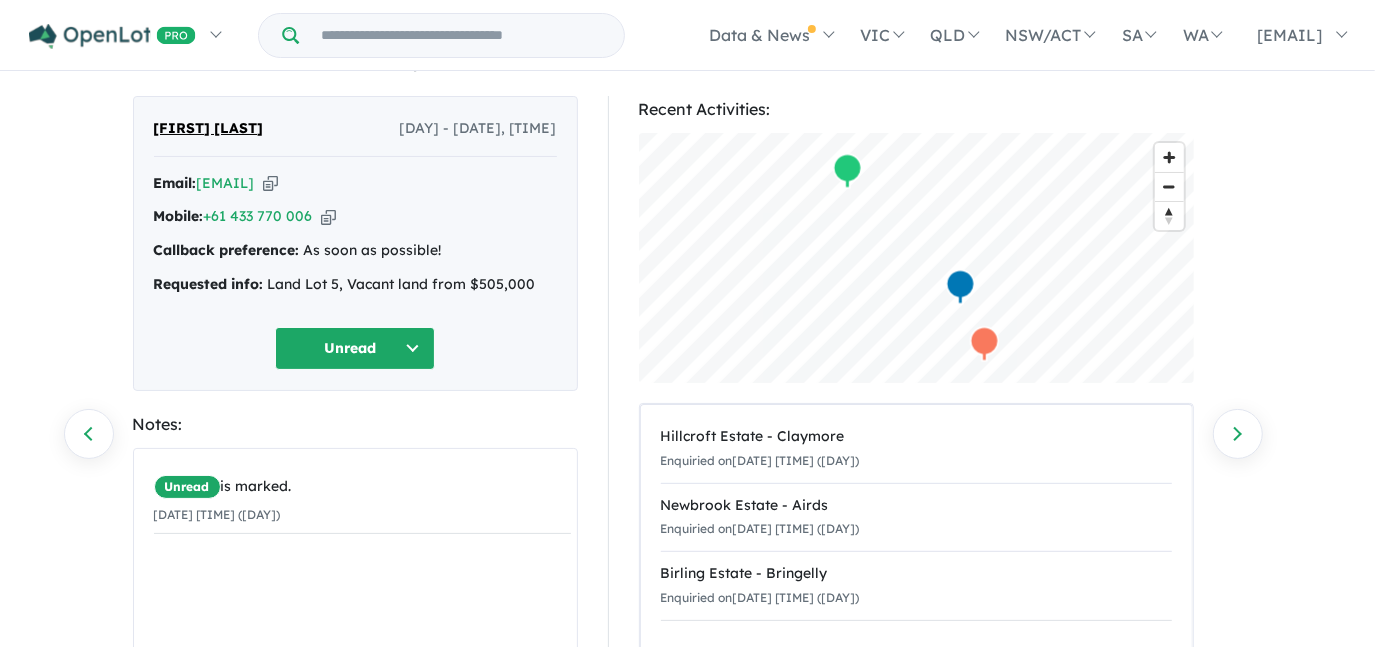 scroll, scrollTop: 0, scrollLeft: 0, axis: both 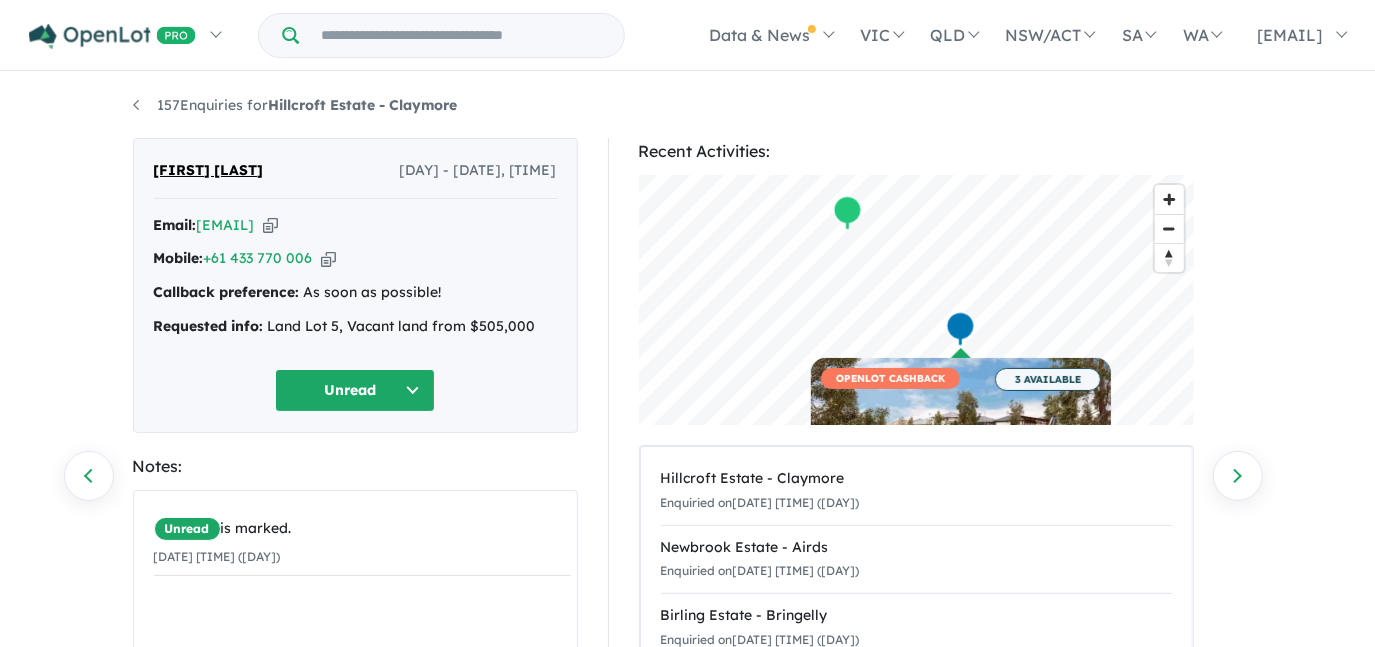 click at bounding box center (270, 225) 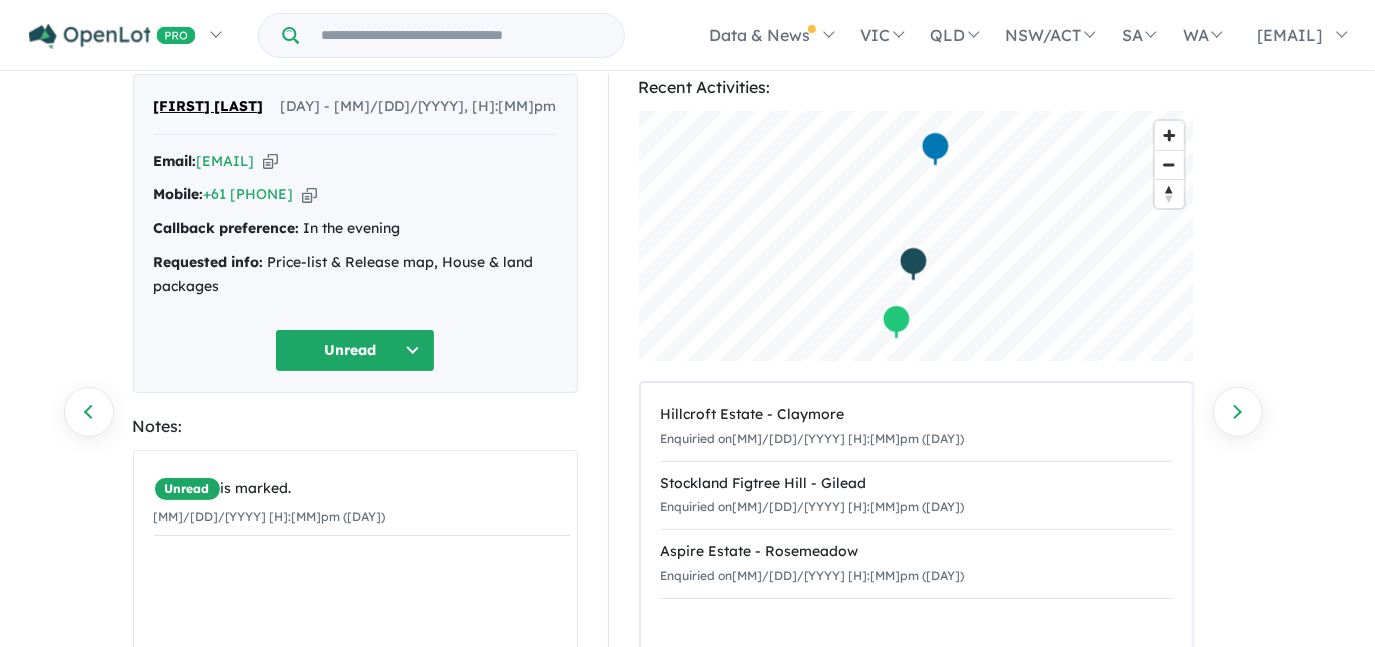 scroll, scrollTop: 0, scrollLeft: 0, axis: both 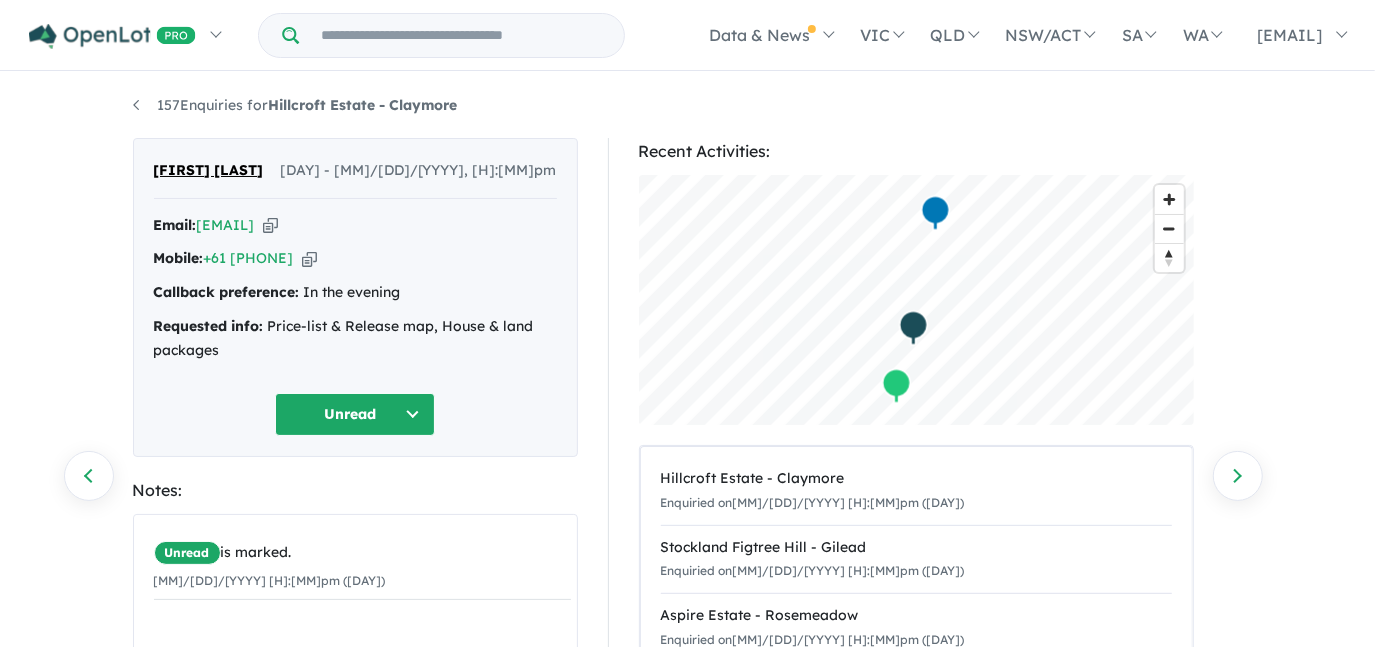 click at bounding box center (270, 225) 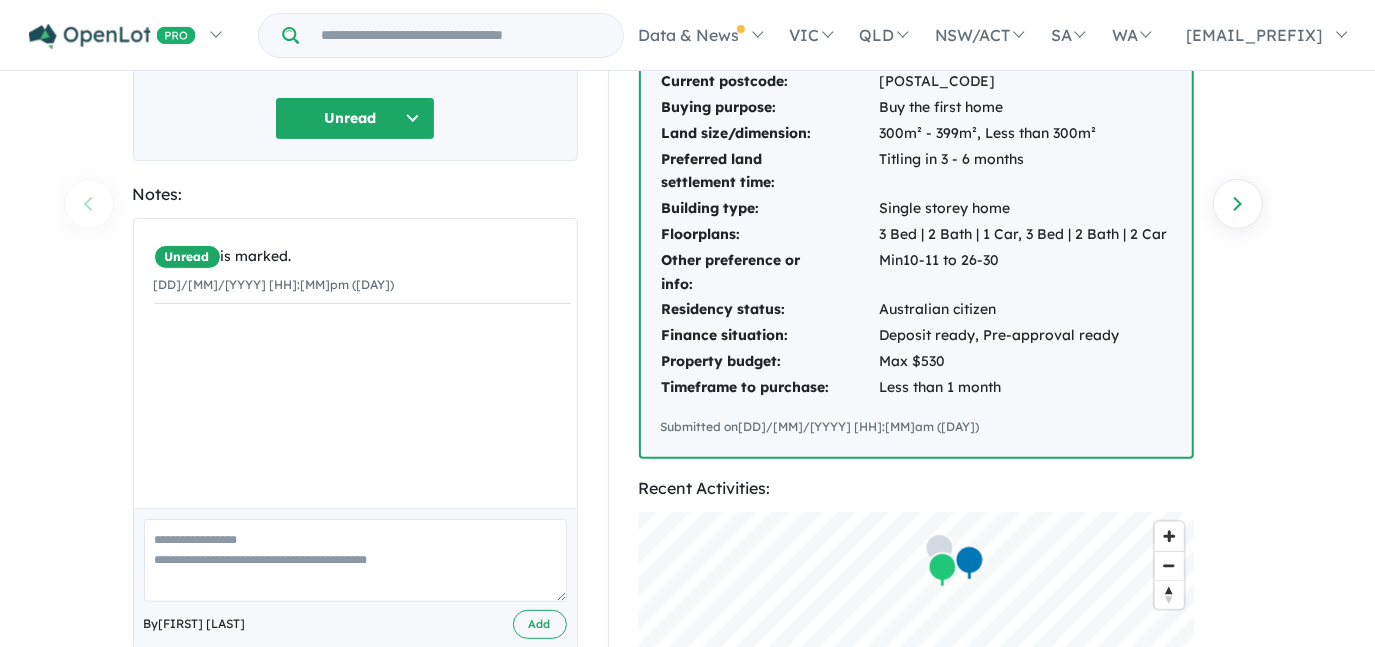 scroll, scrollTop: 0, scrollLeft: 0, axis: both 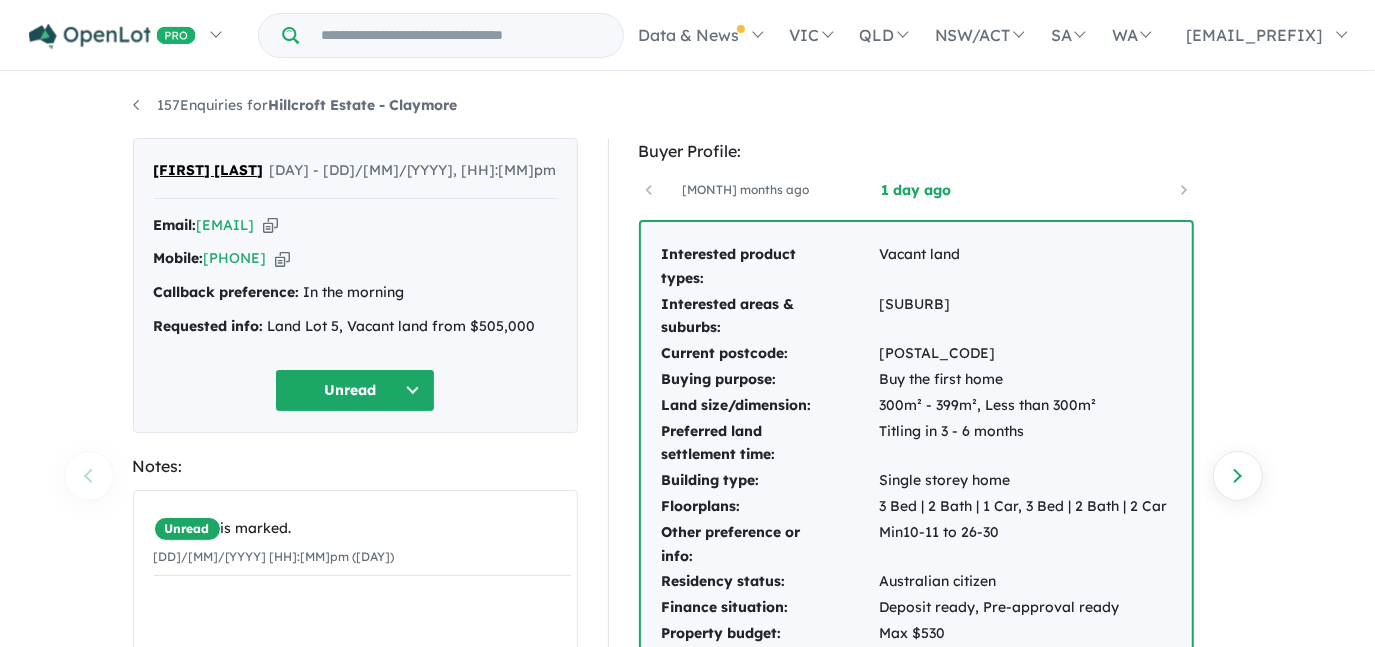 click at bounding box center (270, 225) 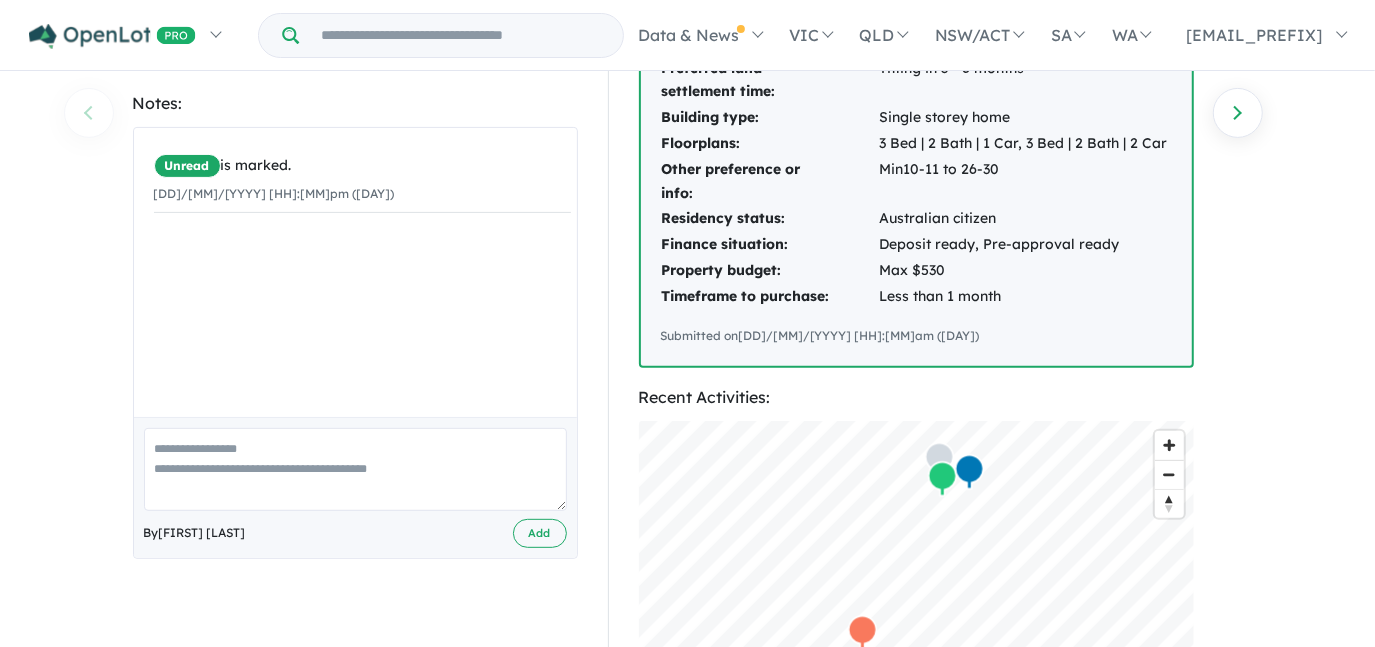 scroll, scrollTop: 0, scrollLeft: 0, axis: both 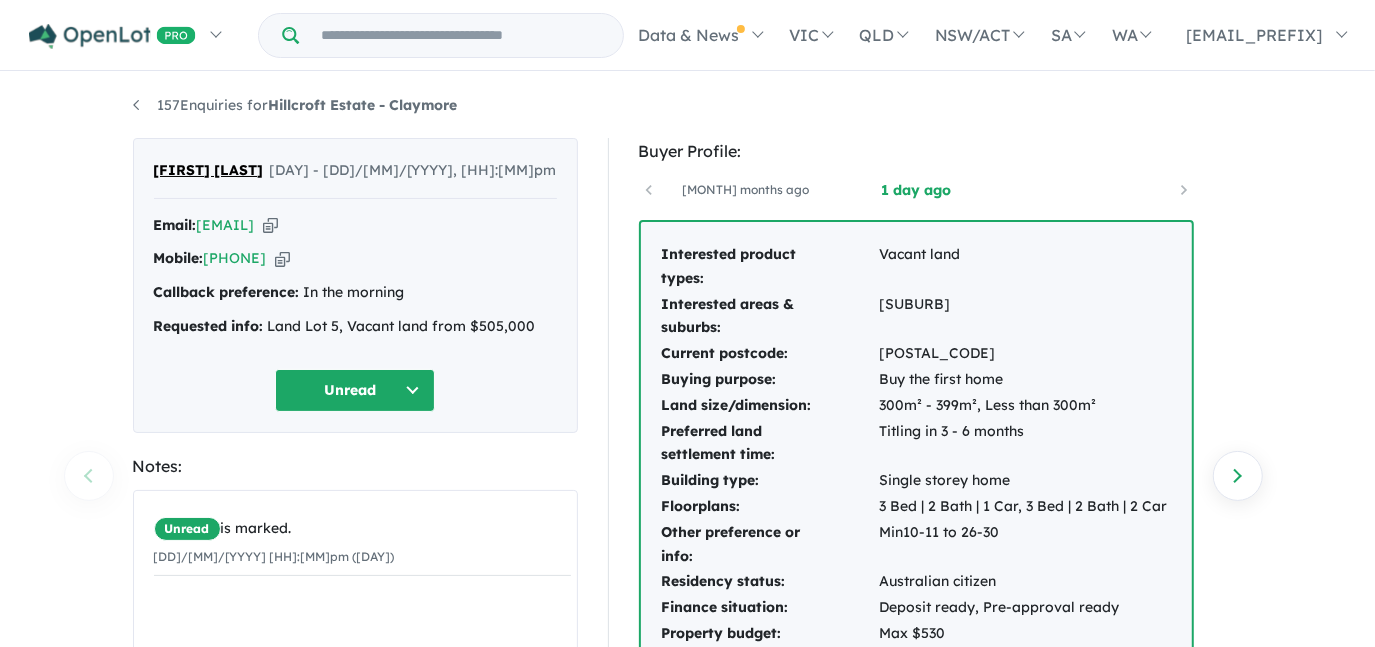 drag, startPoint x: 408, startPoint y: 224, endPoint x: 408, endPoint y: 209, distance: 15 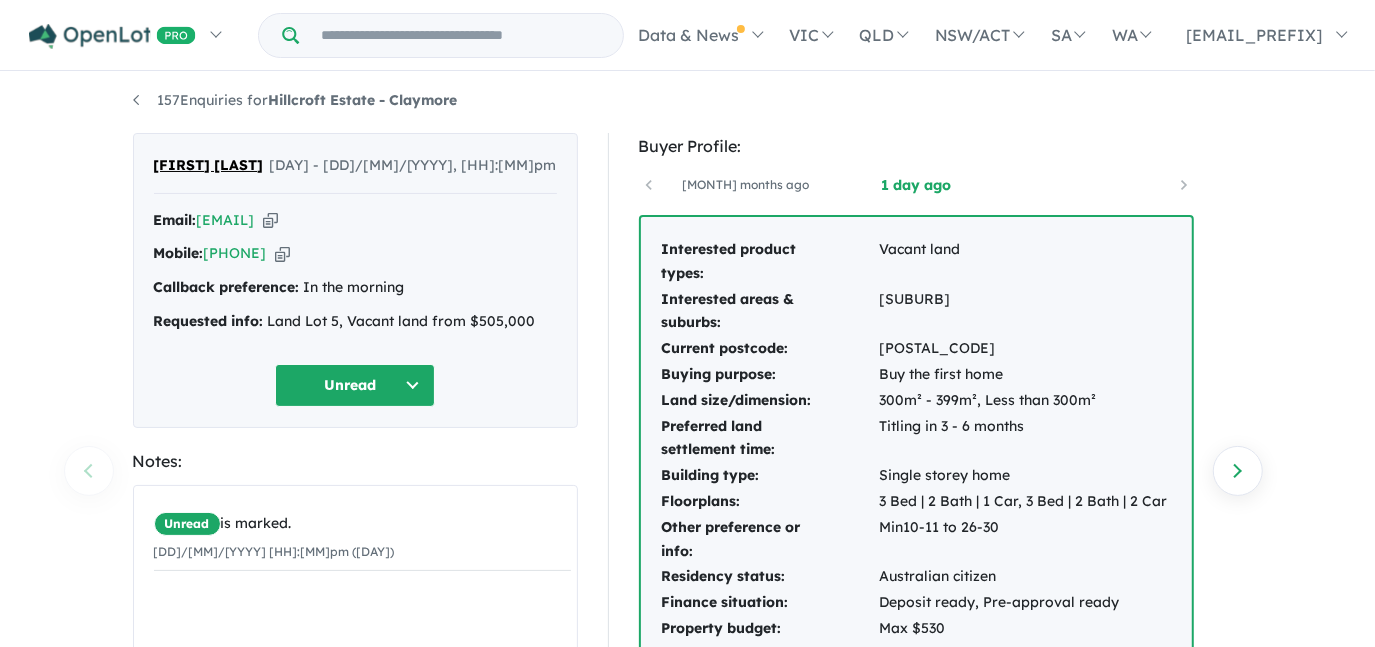 scroll, scrollTop: 0, scrollLeft: 0, axis: both 